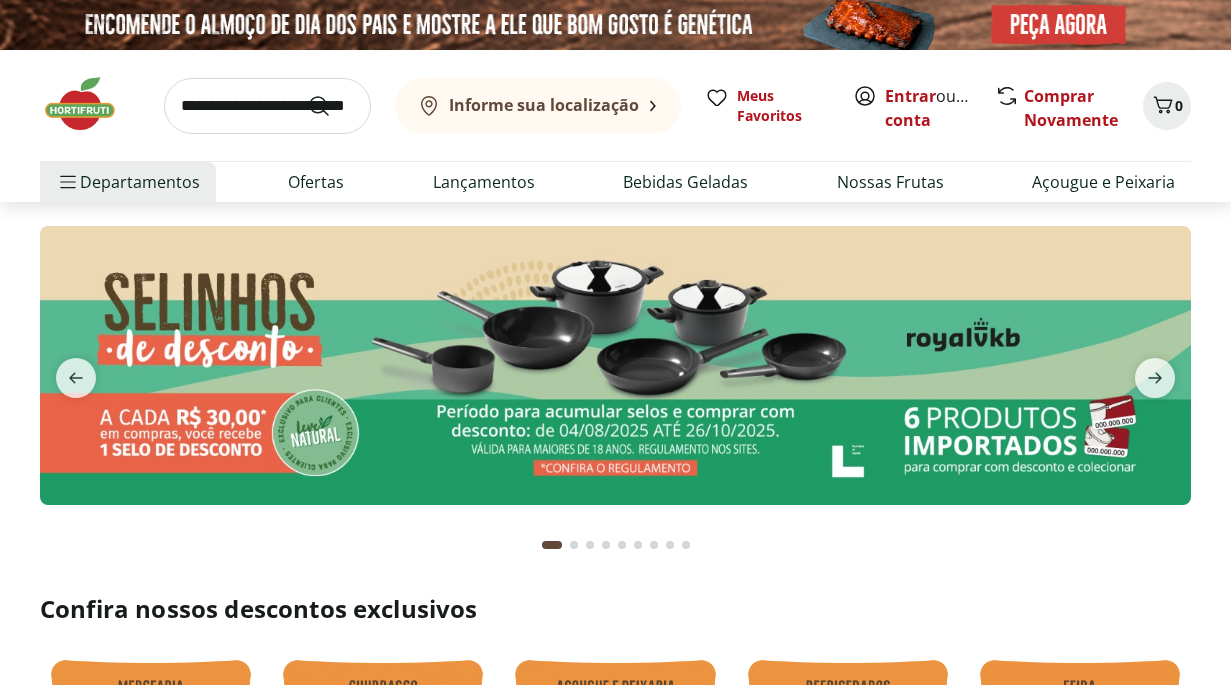 scroll, scrollTop: 0, scrollLeft: 0, axis: both 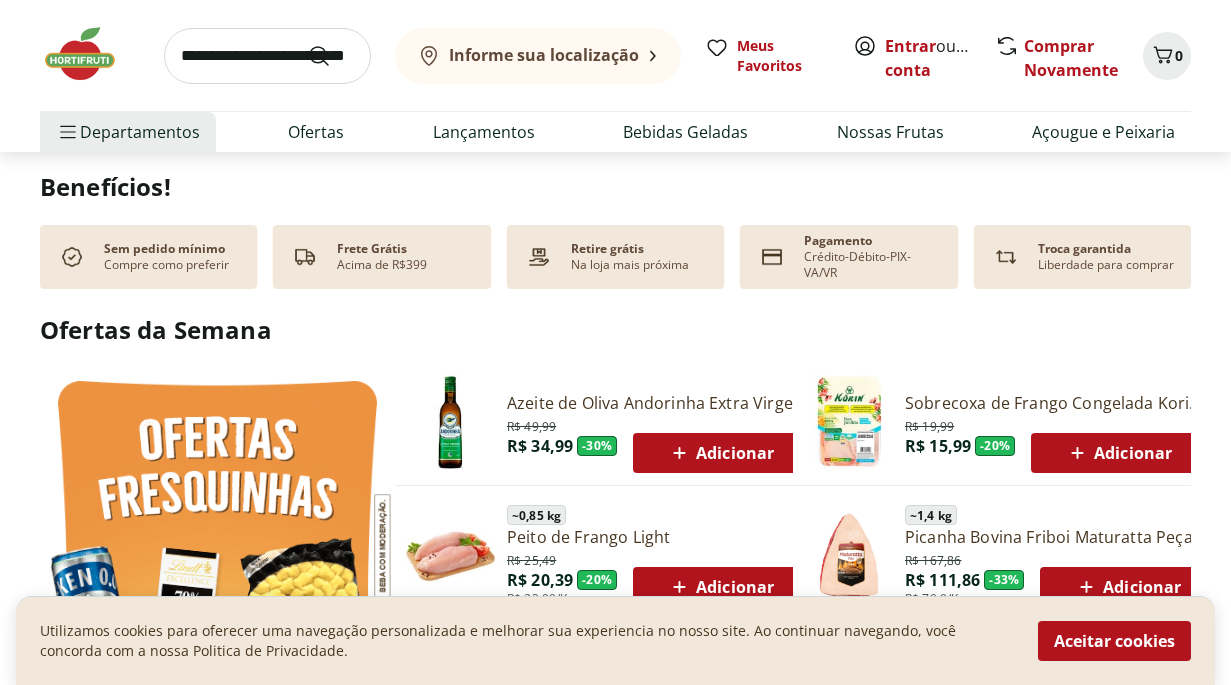 click on "Crédito-Débito-PIX-VA/VR" at bounding box center (872, 265) 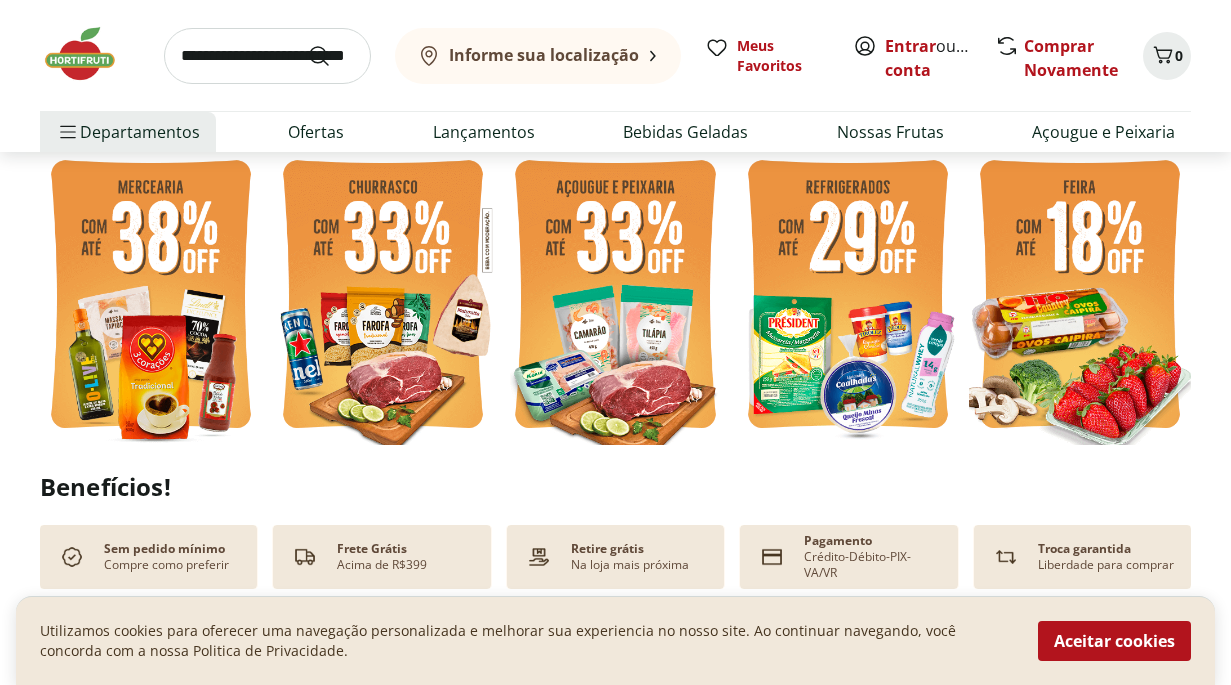 scroll, scrollTop: 700, scrollLeft: 0, axis: vertical 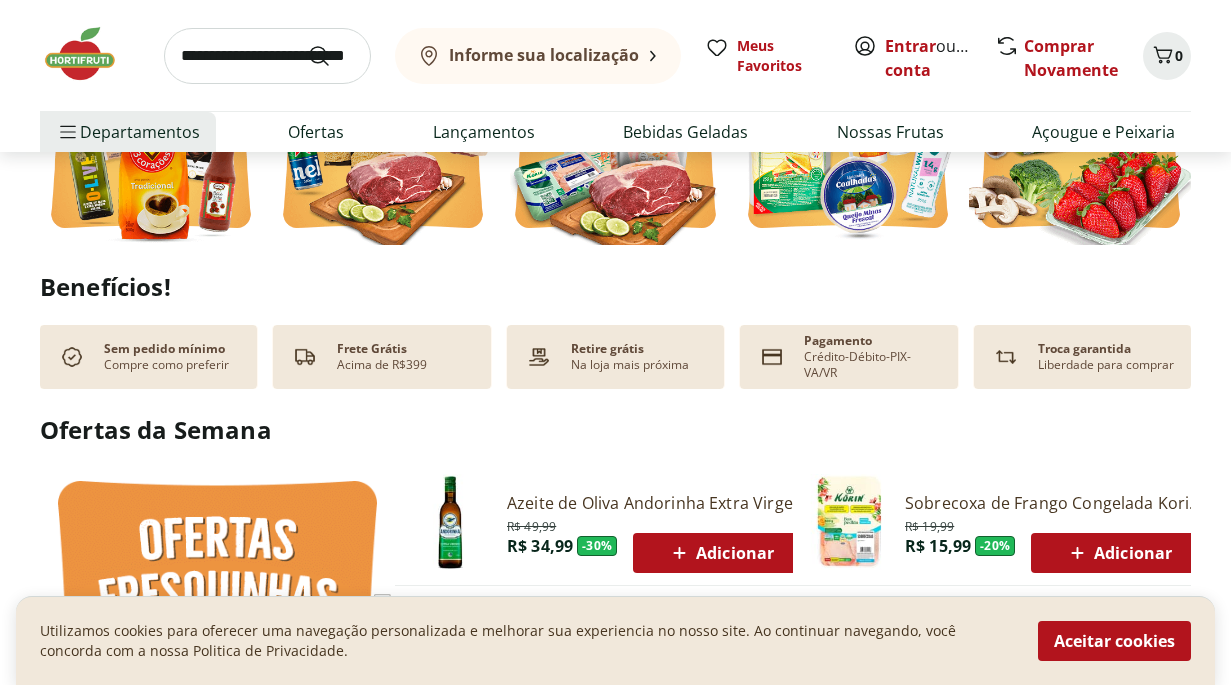 click at bounding box center (539, 357) 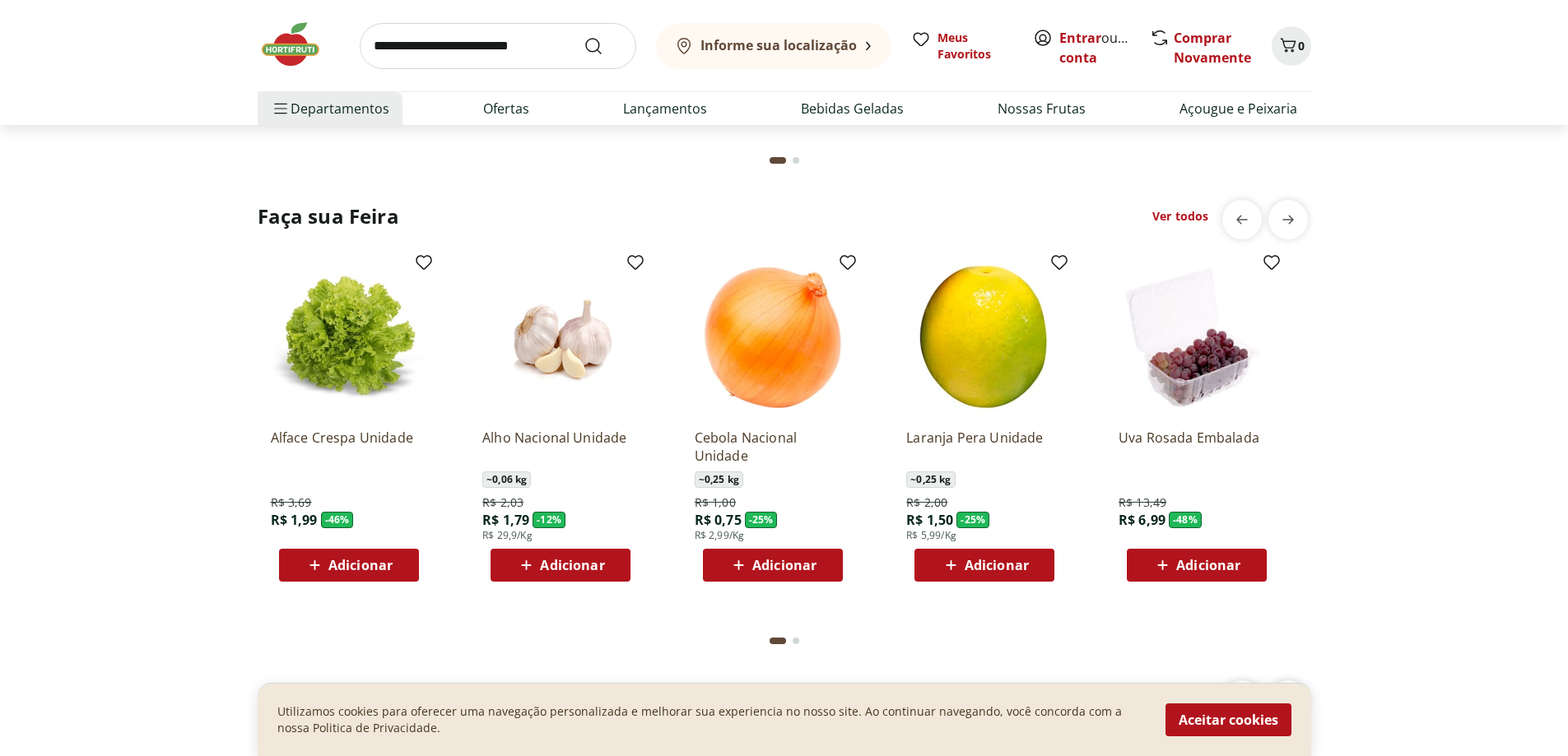 scroll, scrollTop: 1728, scrollLeft: 0, axis: vertical 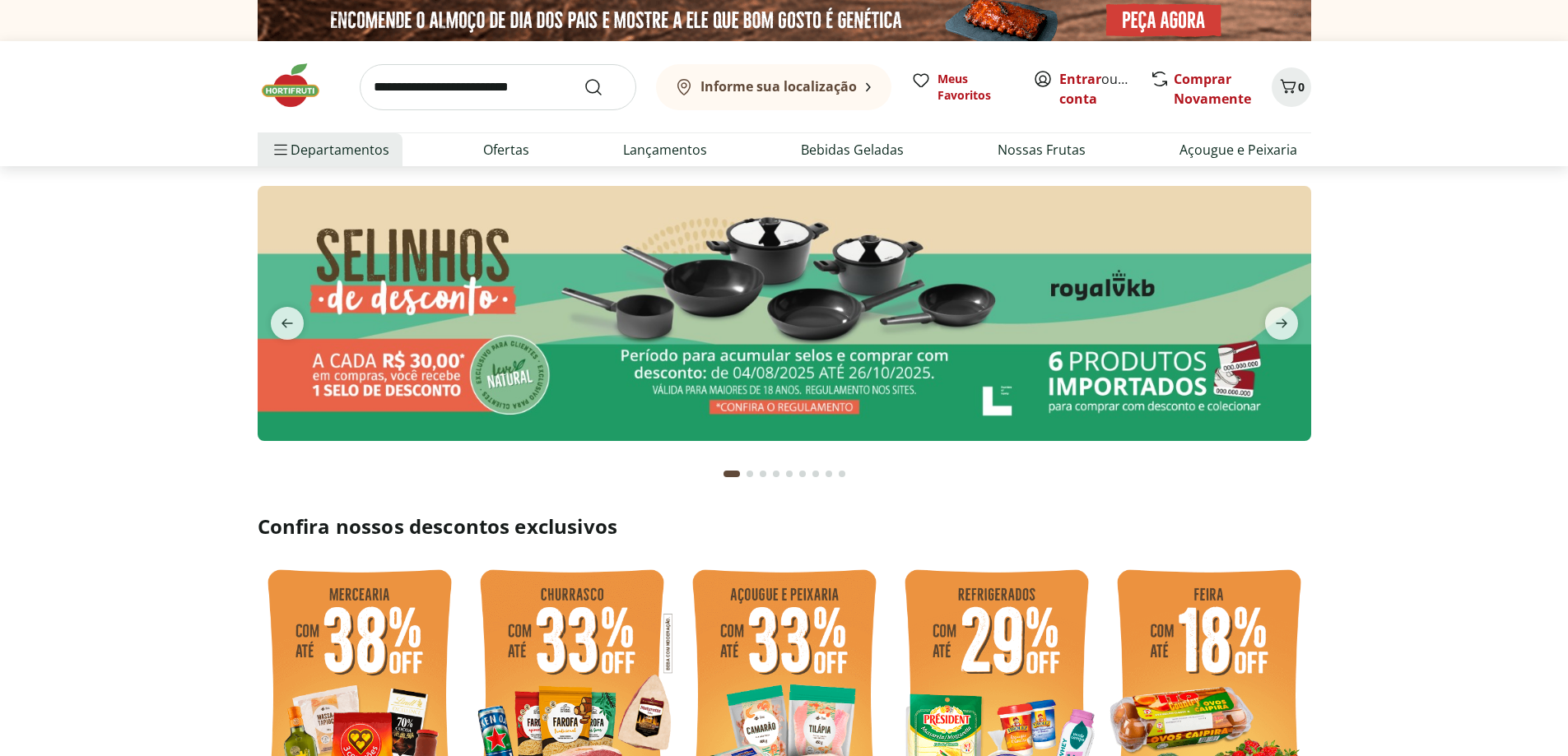 click on "Informe sua localização" at bounding box center (779, 86) 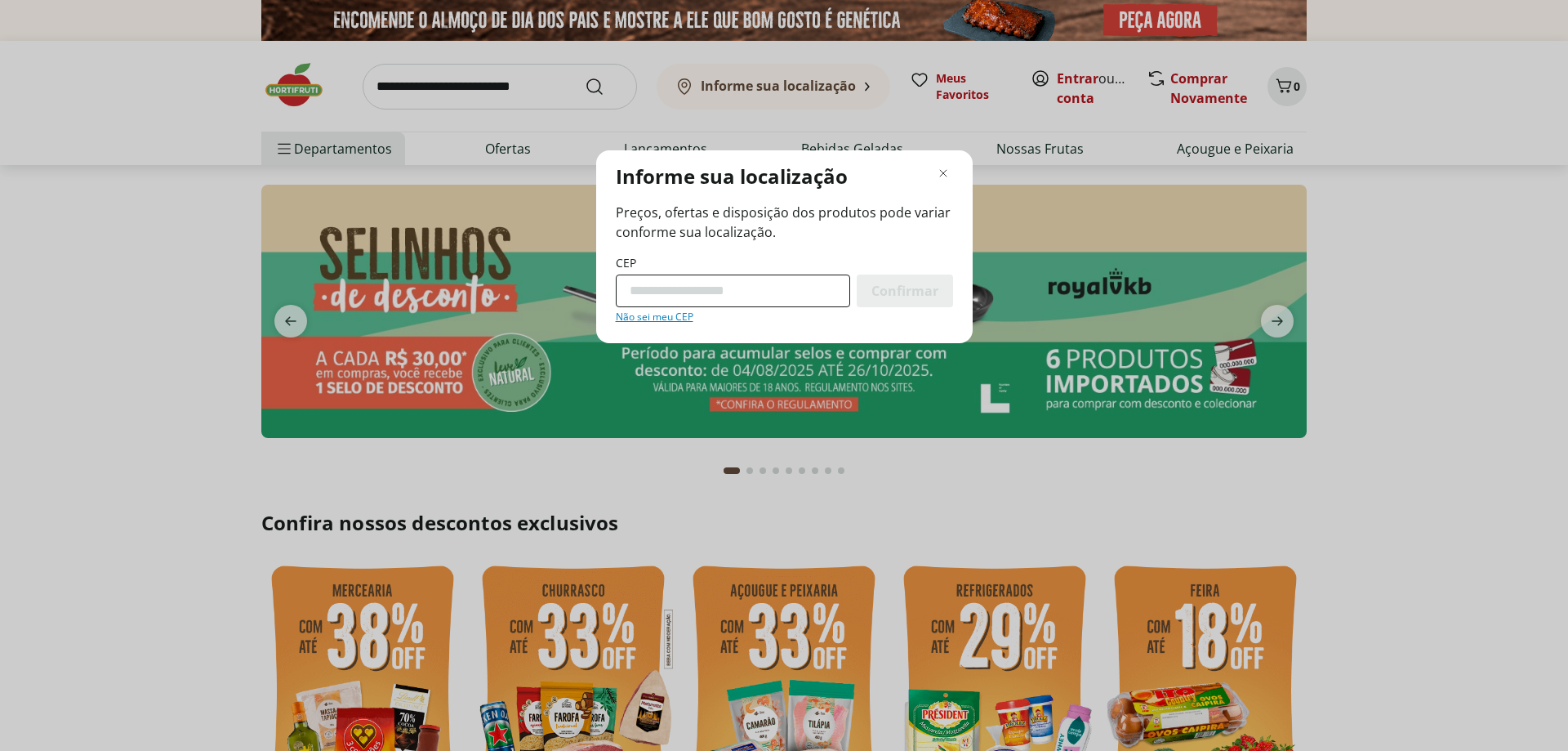 click on "CEP" at bounding box center (733, 291) 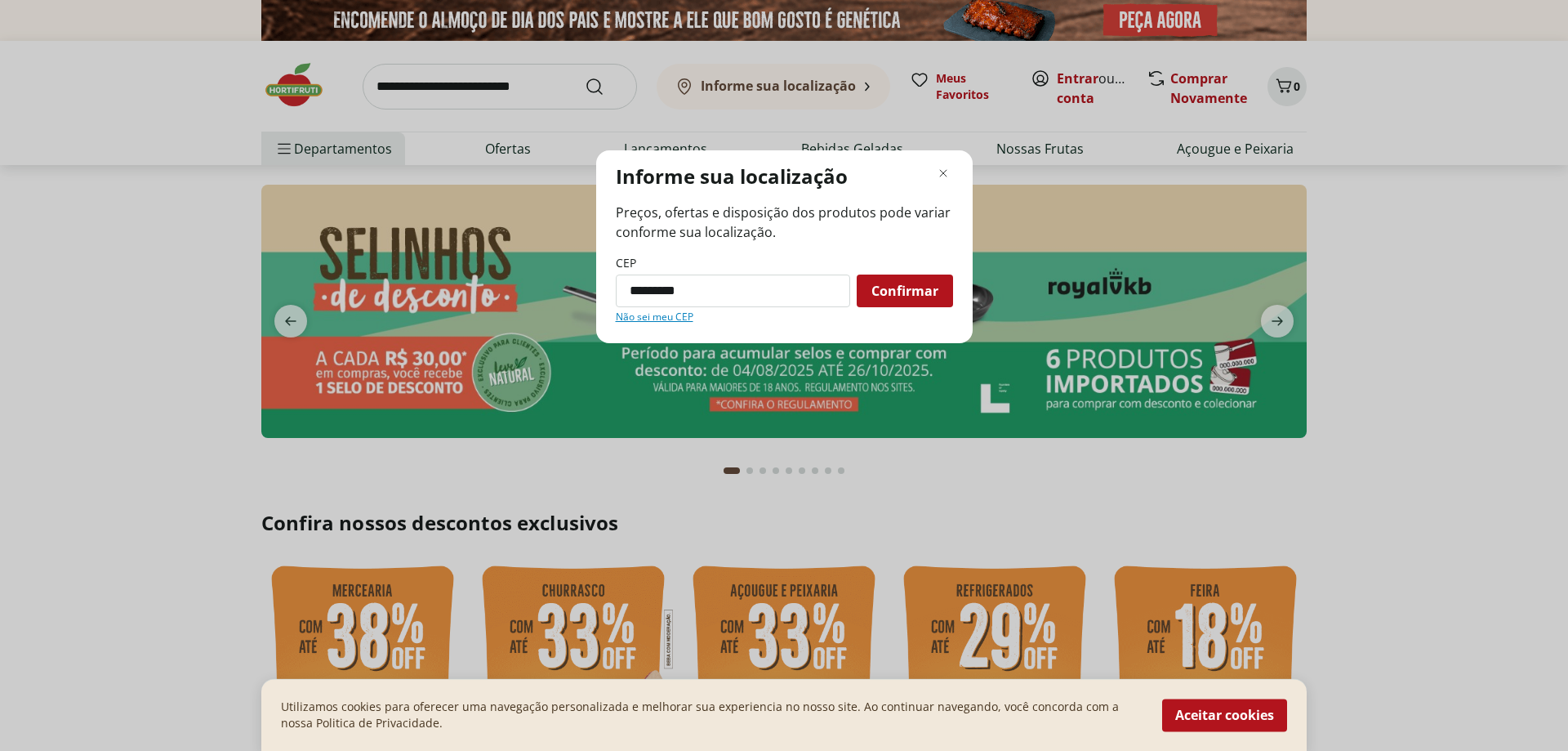 click on "Confirmar" at bounding box center [905, 291] 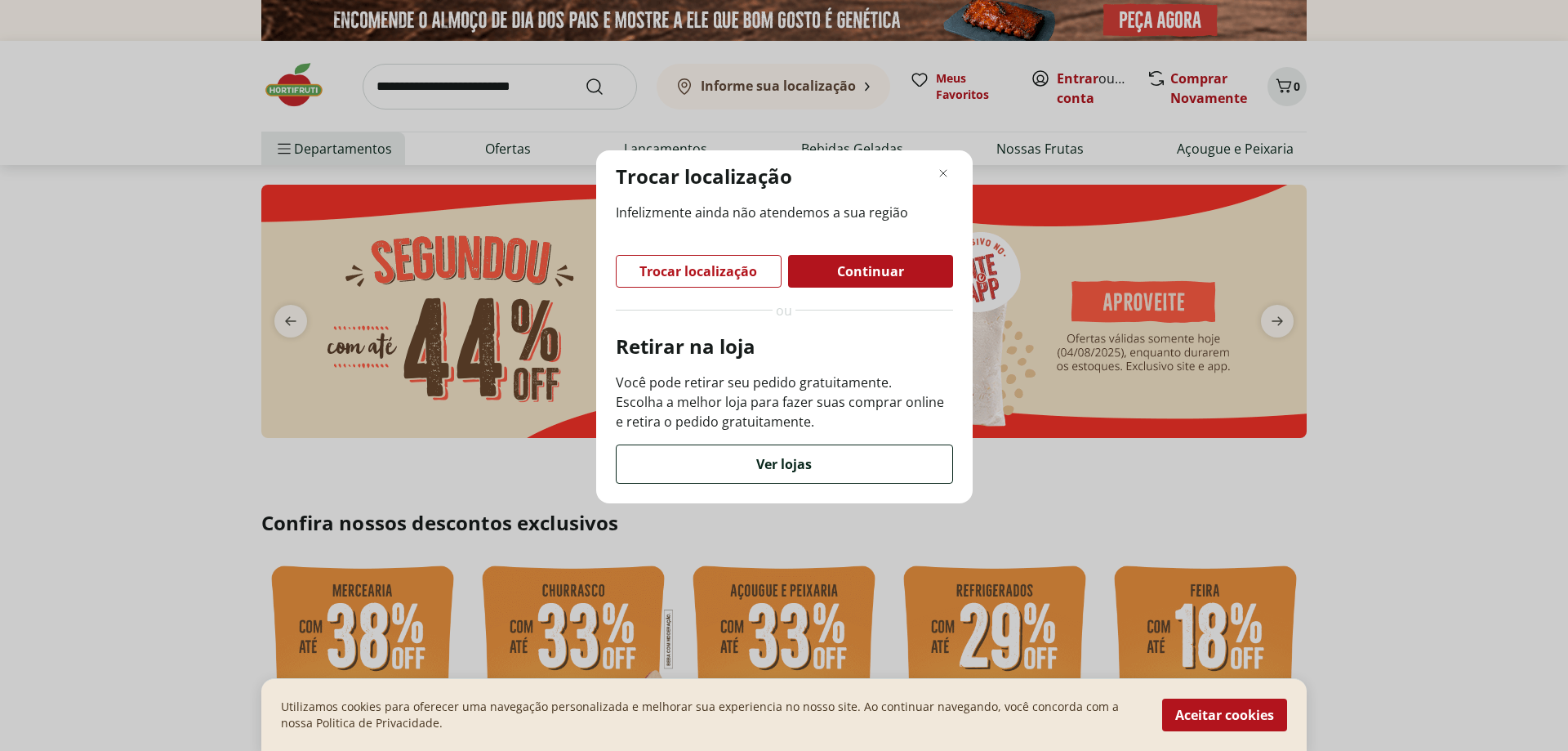 click on "Ver lojas" at bounding box center (784, 464) 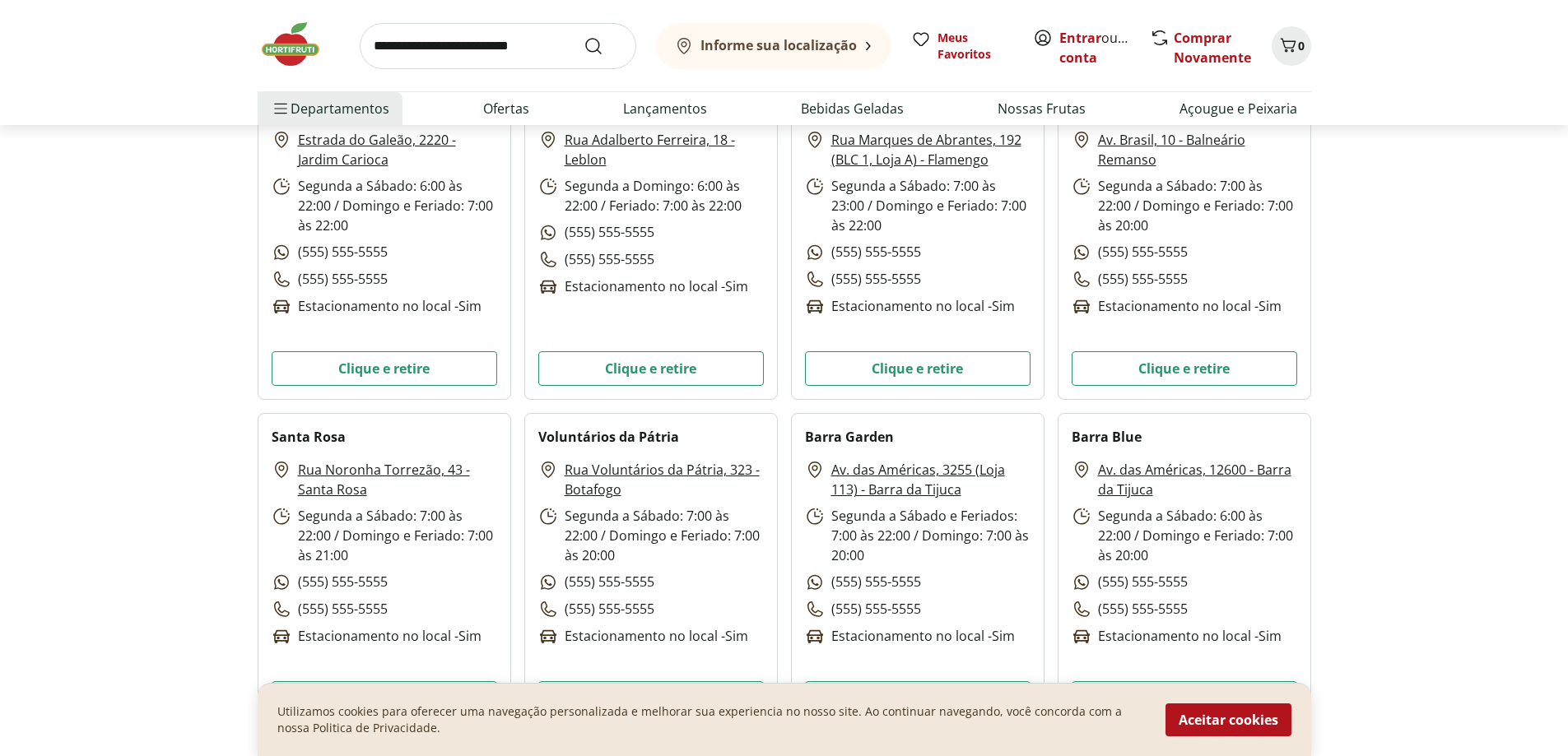 scroll, scrollTop: 2221, scrollLeft: 0, axis: vertical 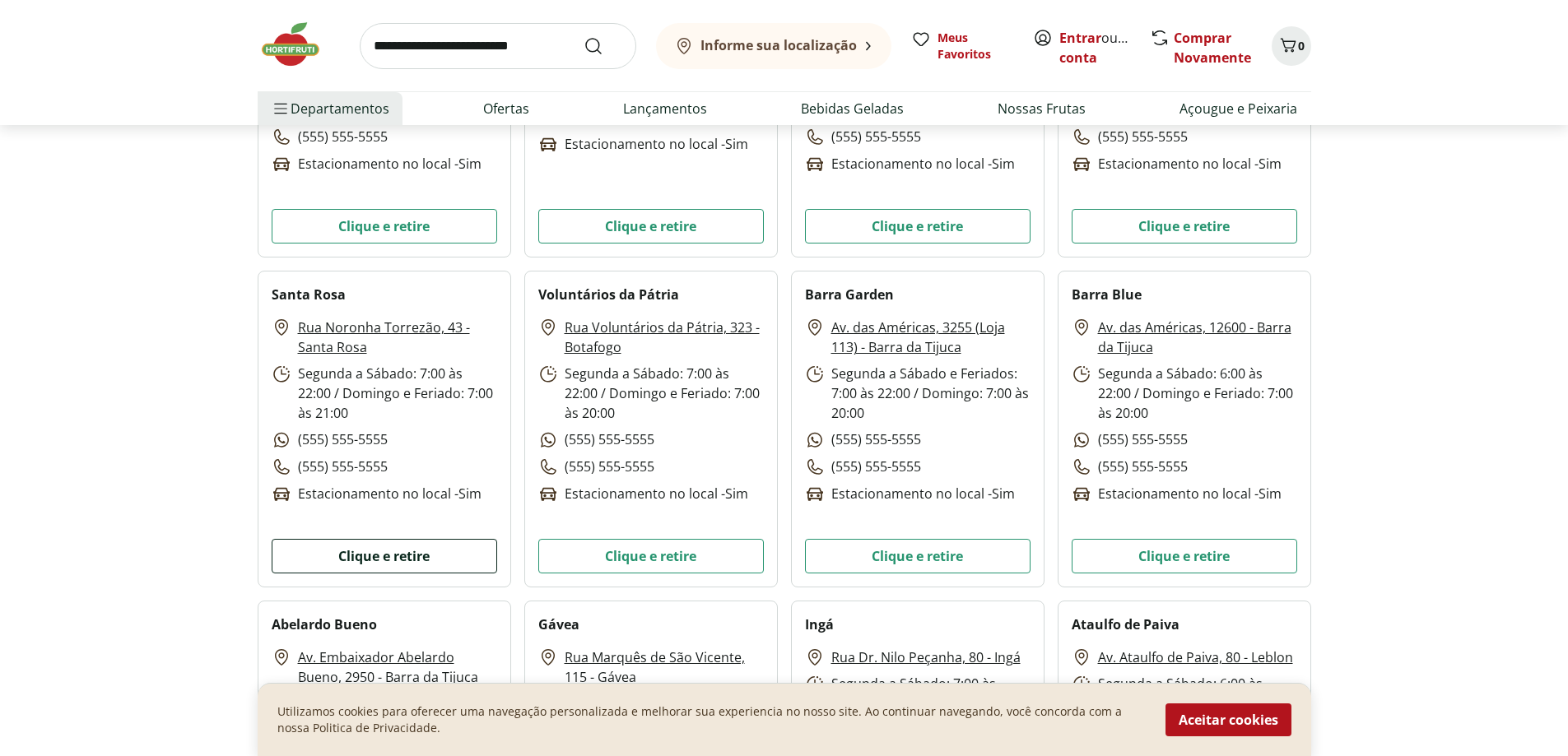 click on "Clique e retire" at bounding box center (384, 556) 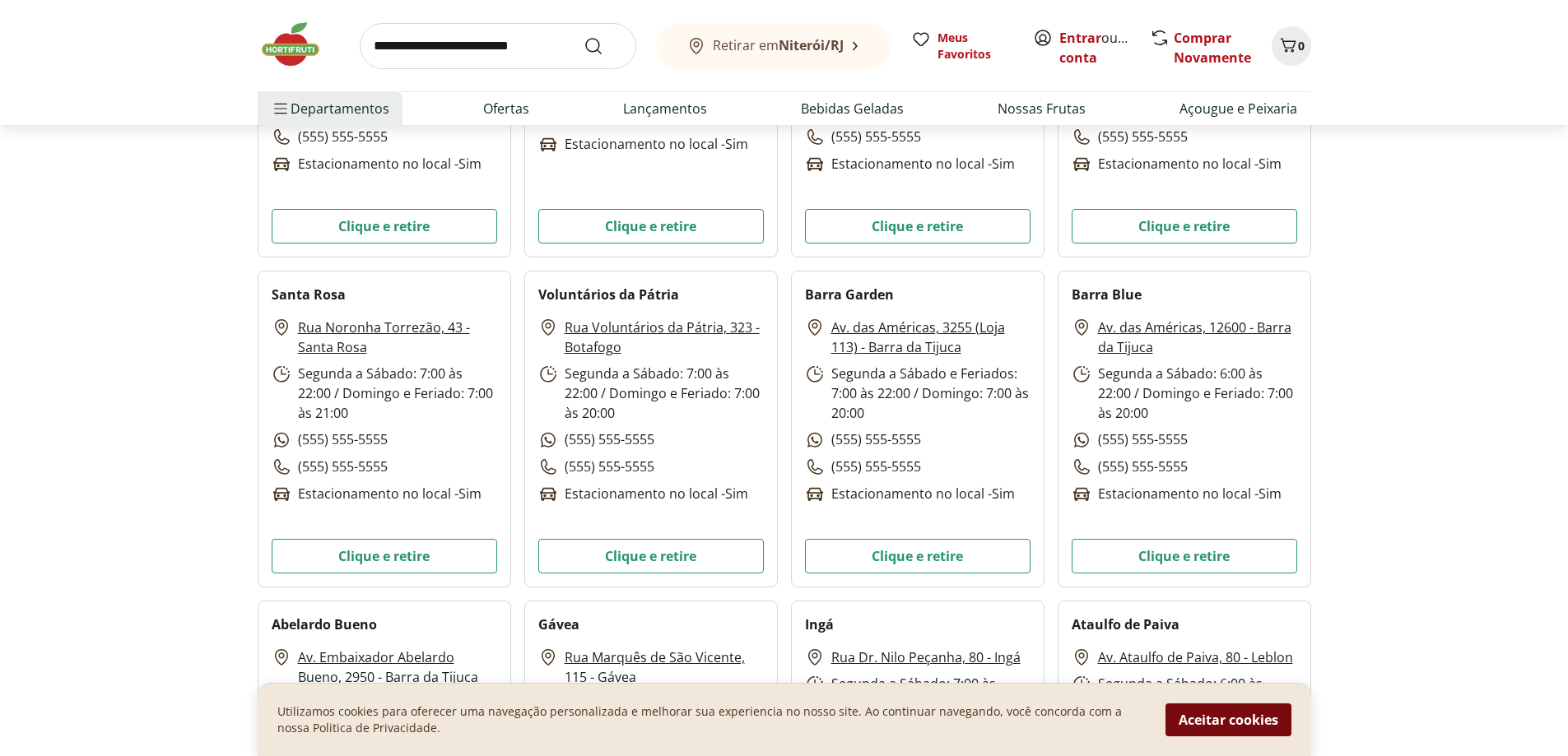 click on "Aceitar cookies" at bounding box center [1228, 720] 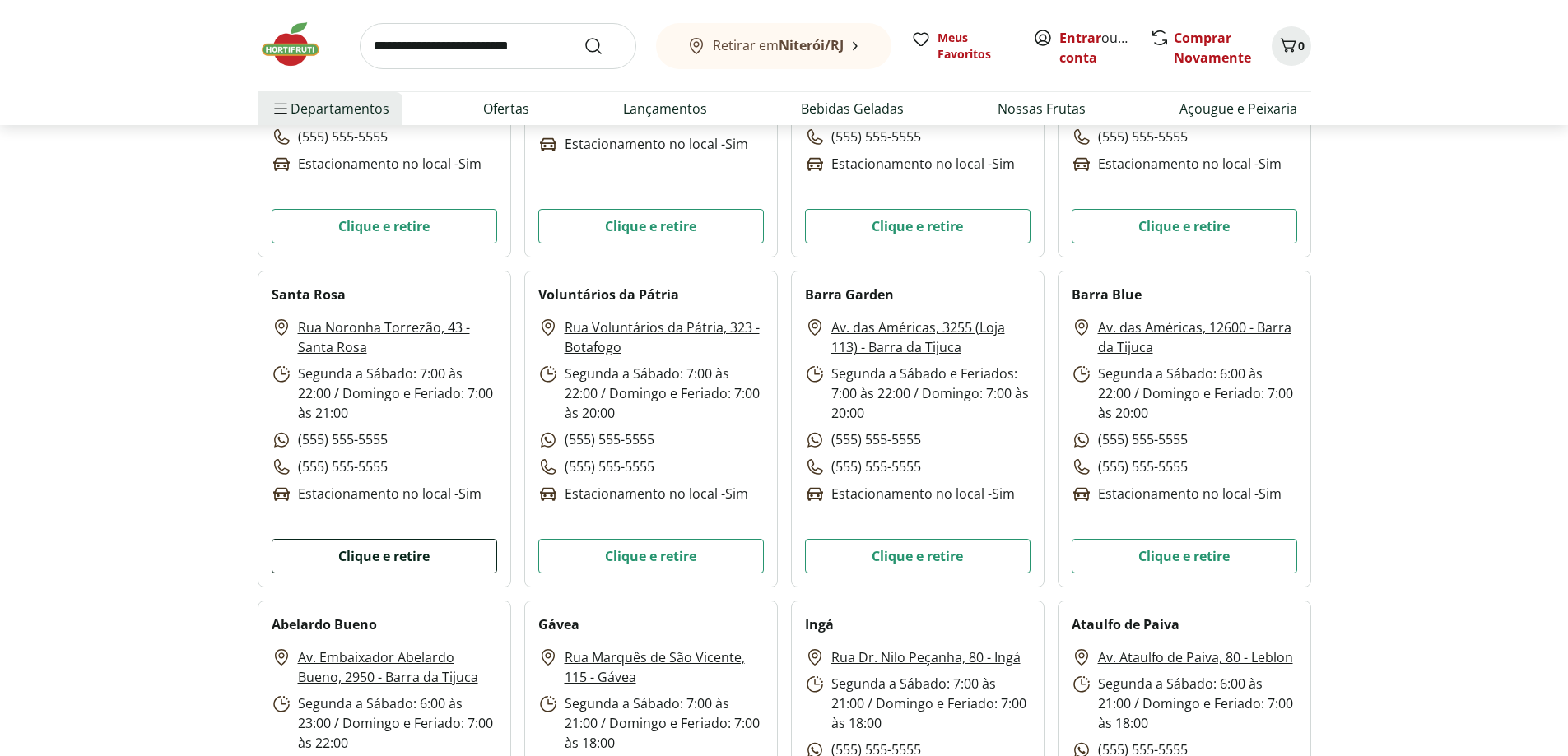 click on "Clique e retire" at bounding box center [384, 556] 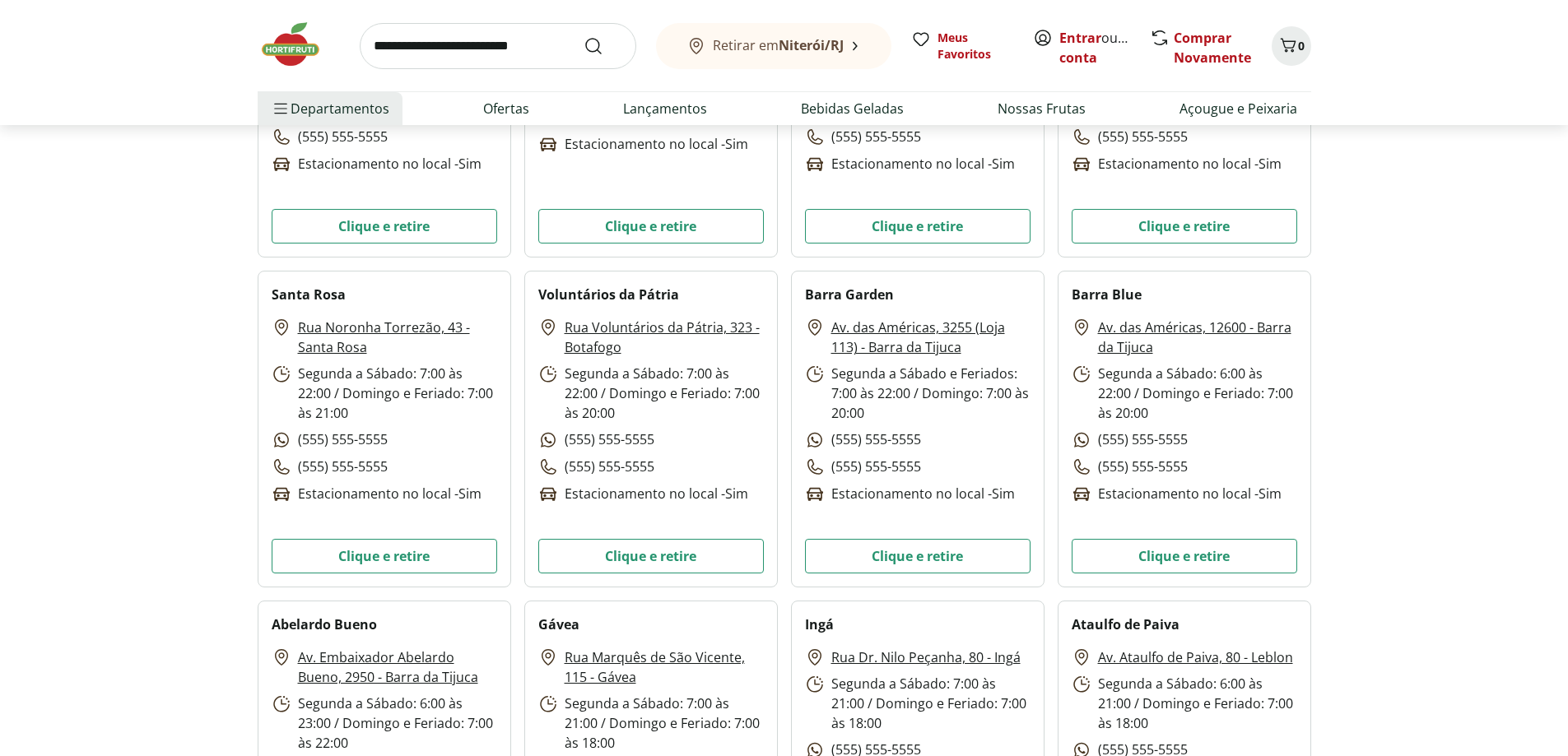 click on "Rua Noronha Torrezão, 43 - Santa Rosa" at bounding box center [398, 337] 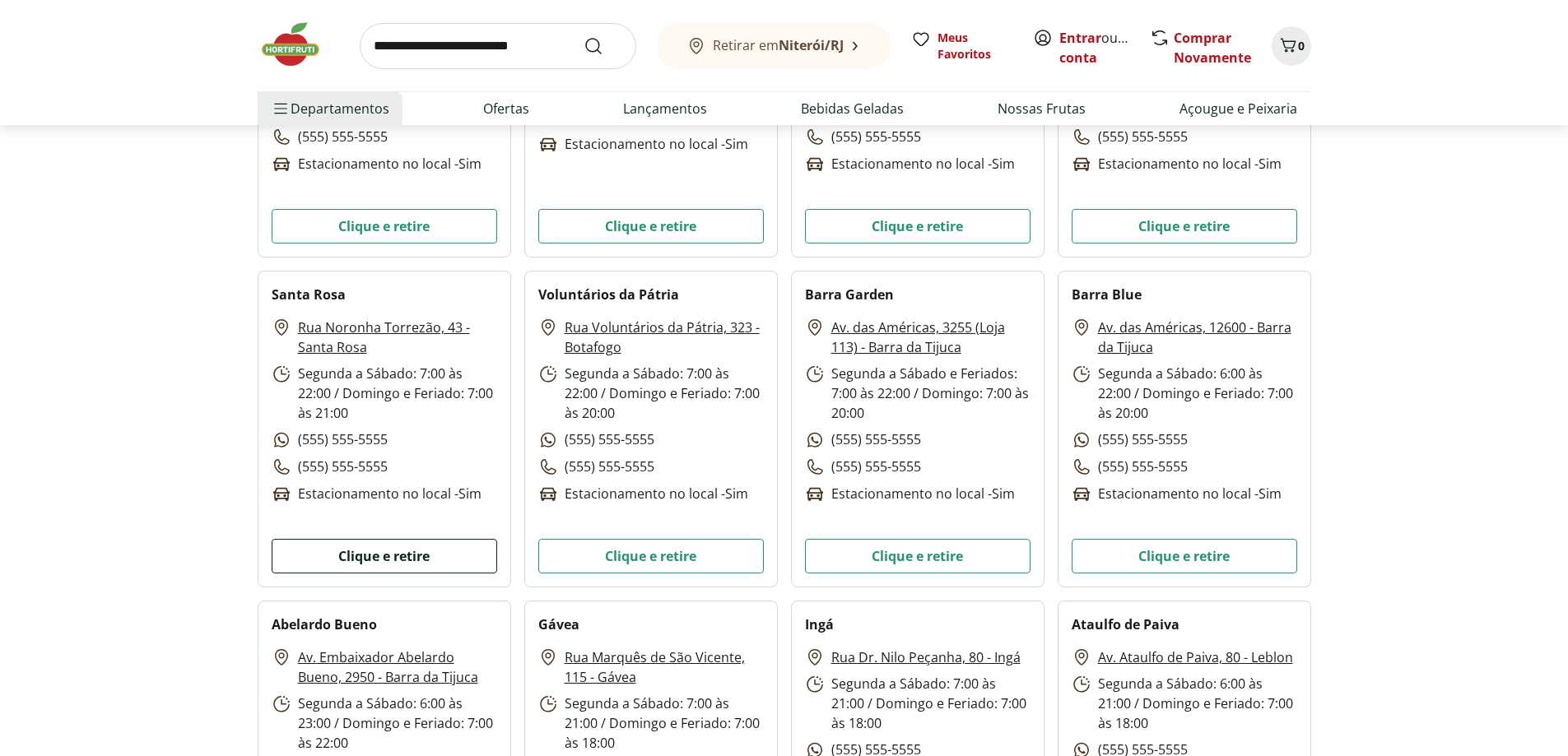 click on "Clique e retire" at bounding box center (384, 556) 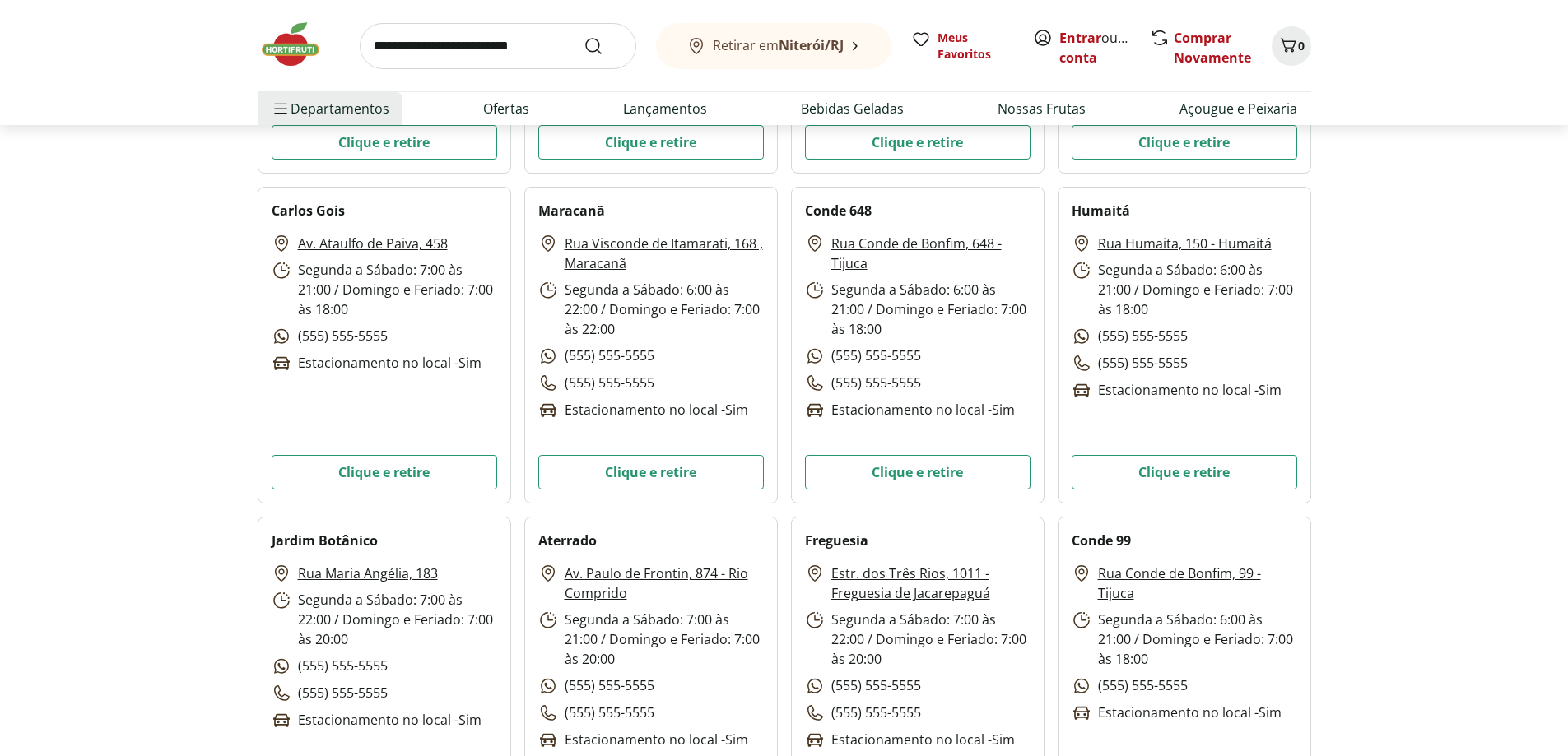 scroll, scrollTop: 3949, scrollLeft: 0, axis: vertical 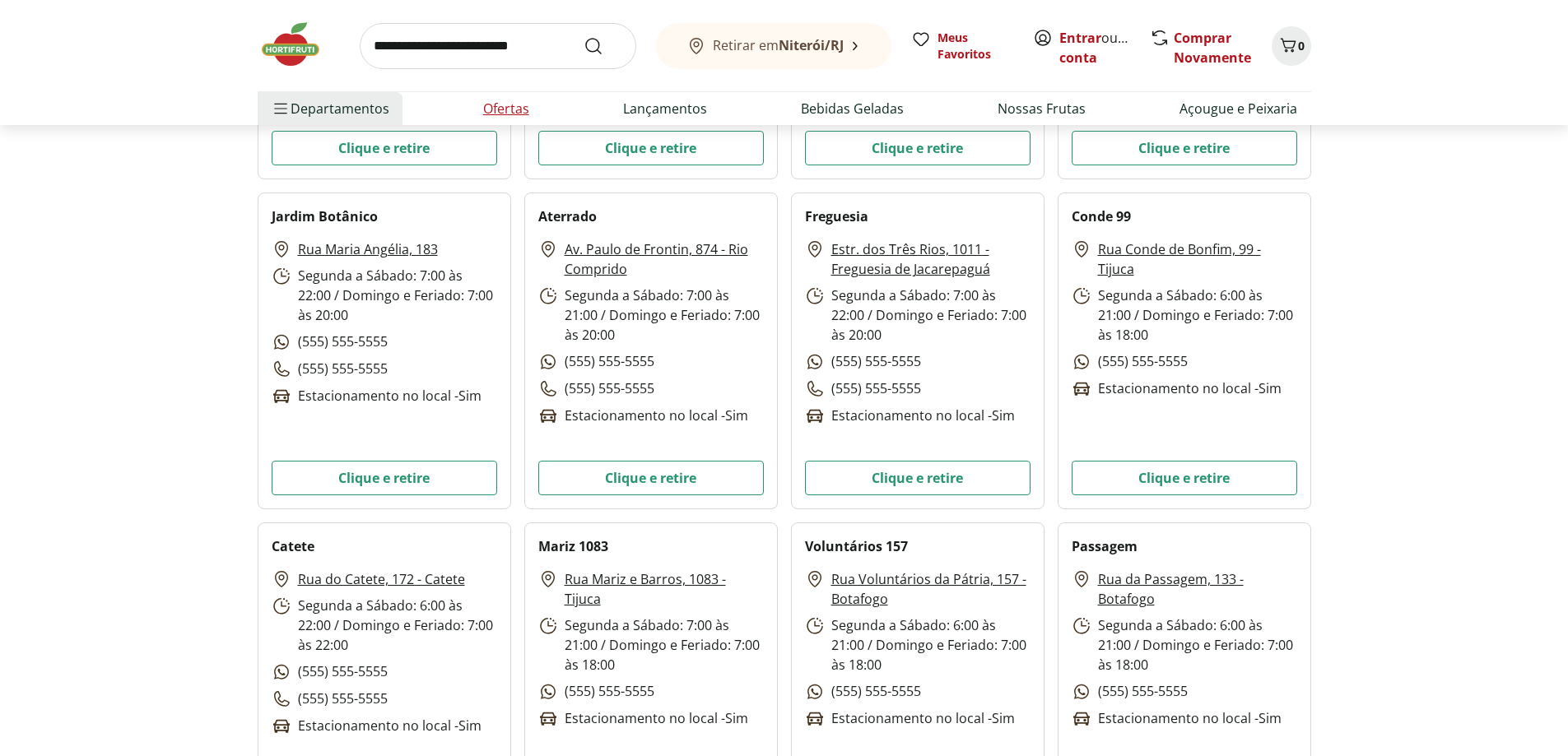 click on "Ofertas" at bounding box center [506, 109] 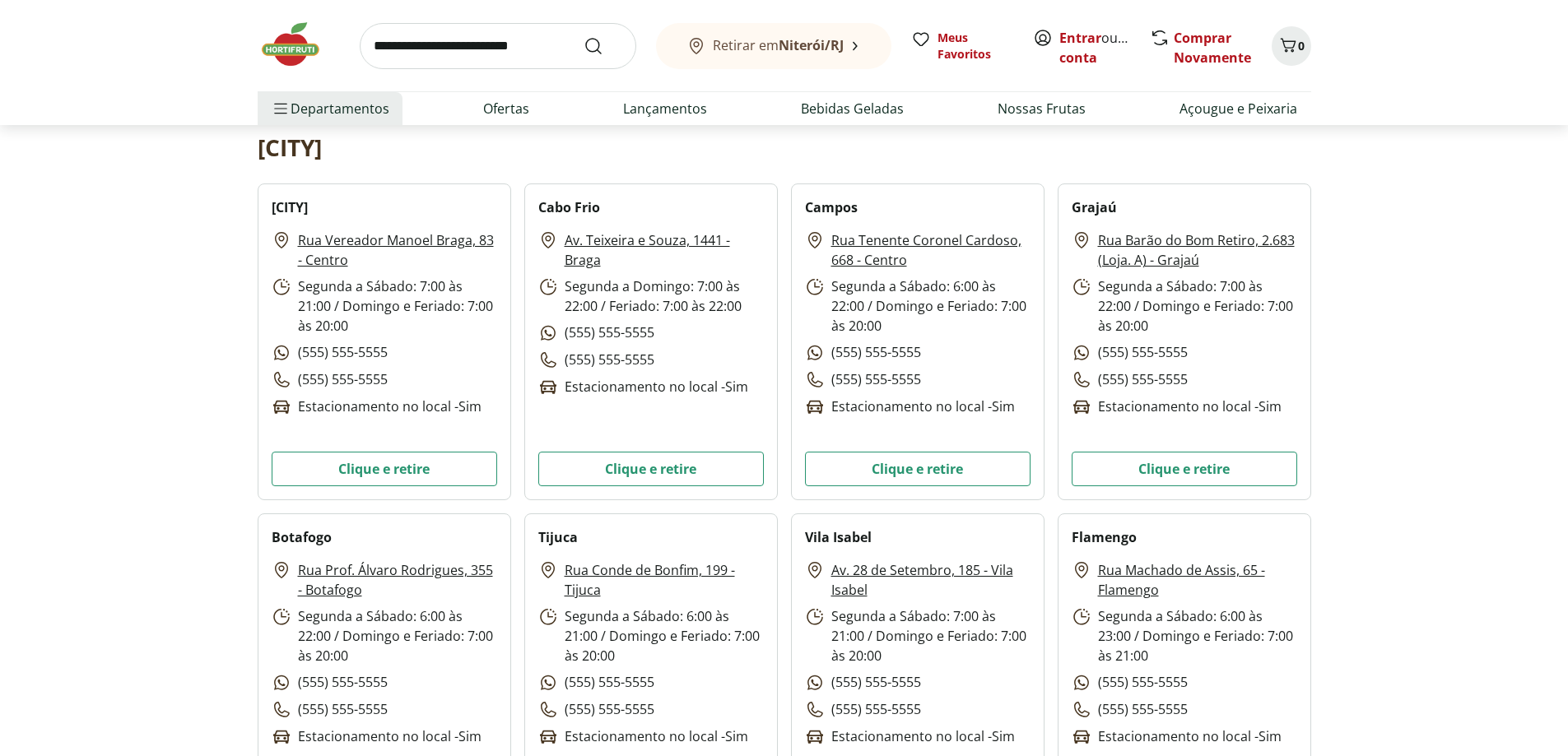scroll, scrollTop: 0, scrollLeft: 0, axis: both 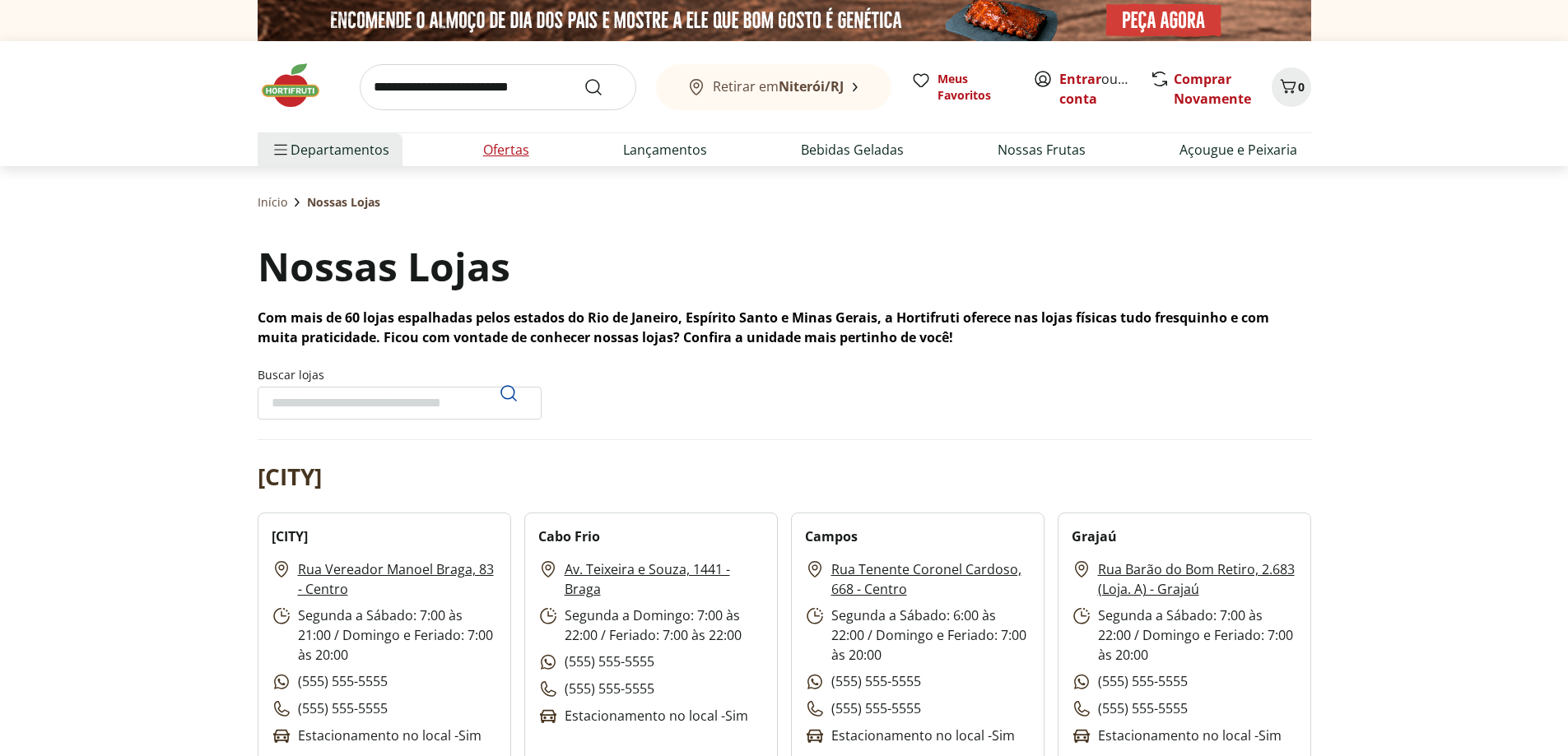 click on "Ofertas" at bounding box center [506, 150] 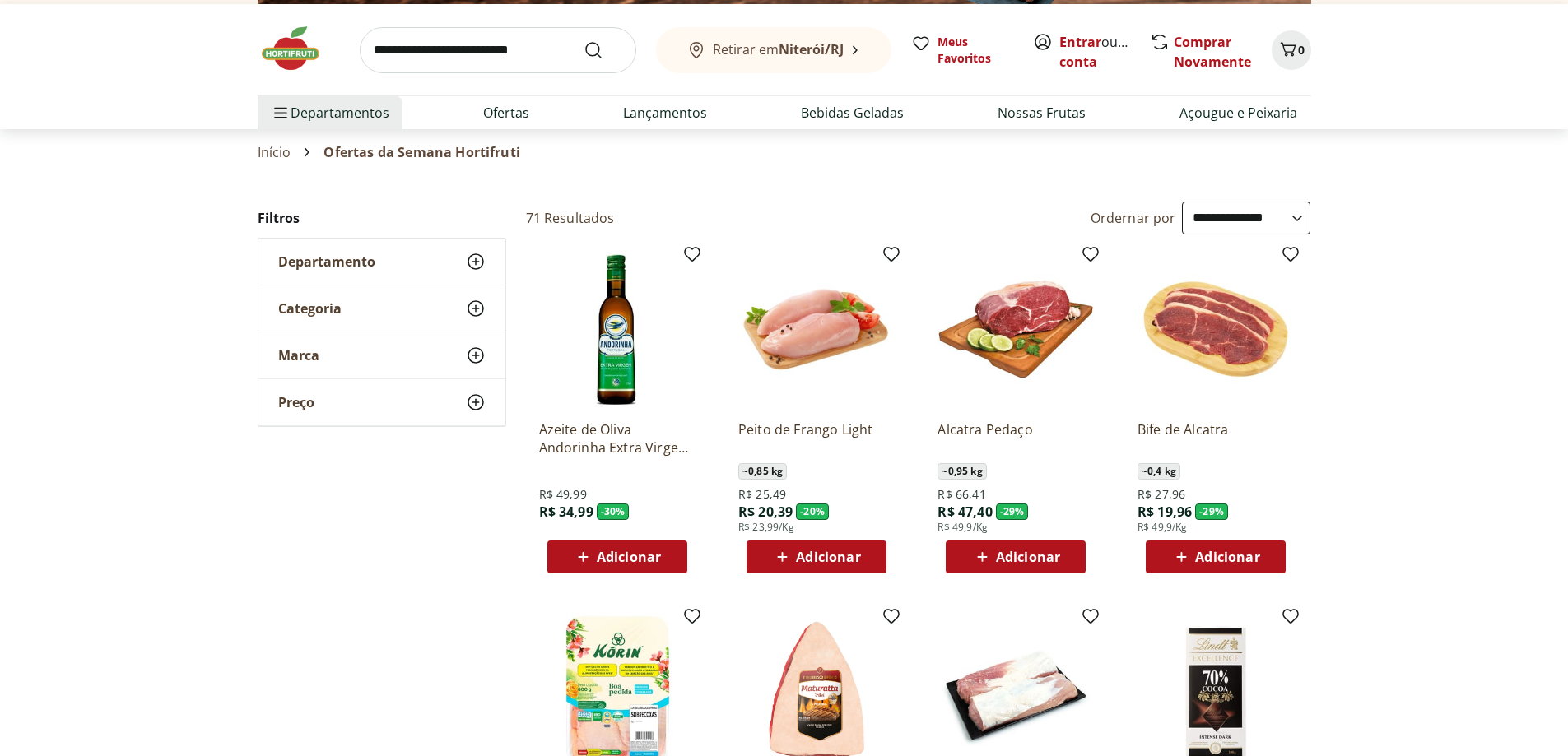 scroll, scrollTop: 0, scrollLeft: 0, axis: both 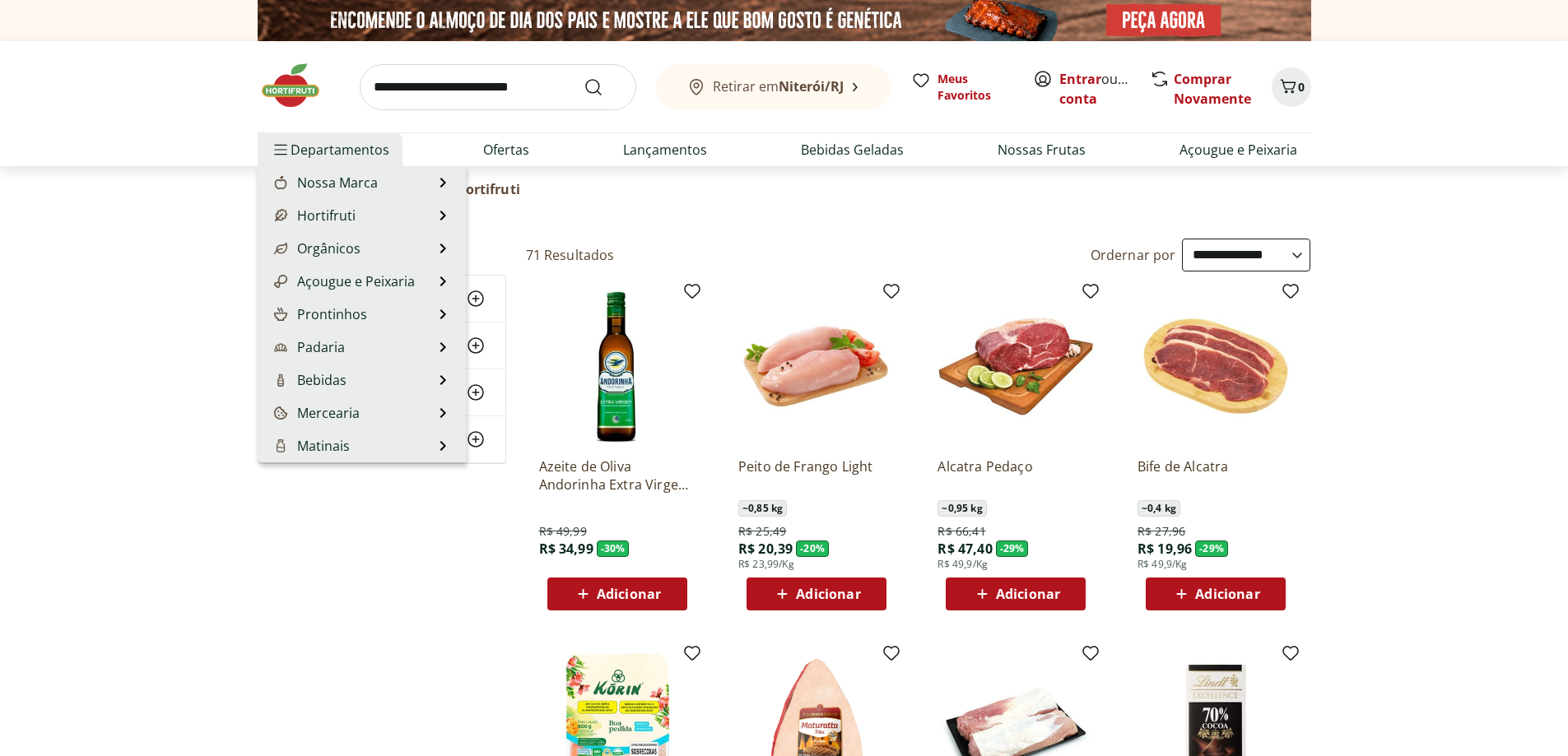 click on "Departamentos" at bounding box center [330, 150] 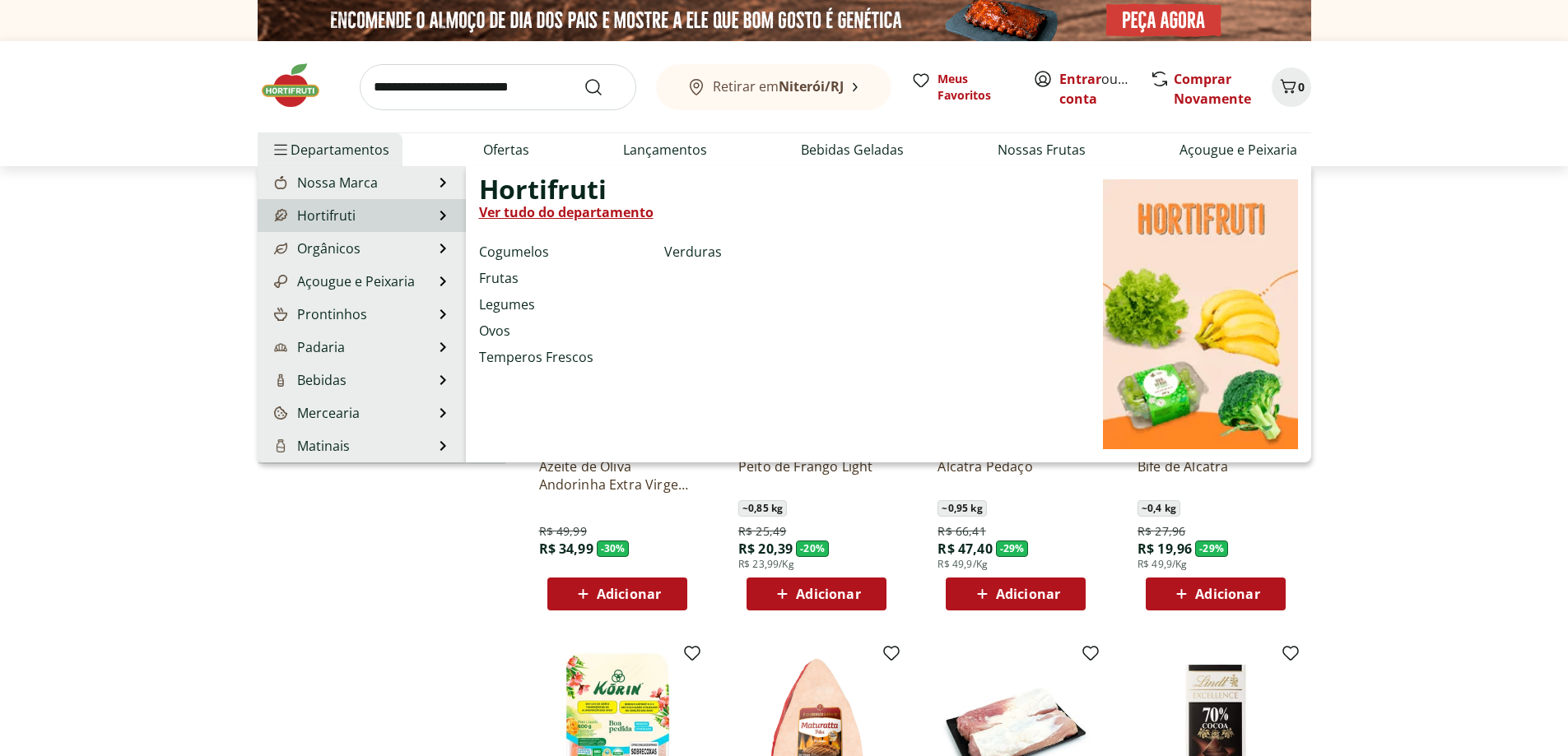 click on "Hortifruti Hortifruti Ver tudo do departamento Cogumelos Frutas Legumes Ovos Temperos Frescos Verduras" at bounding box center [361, 216] 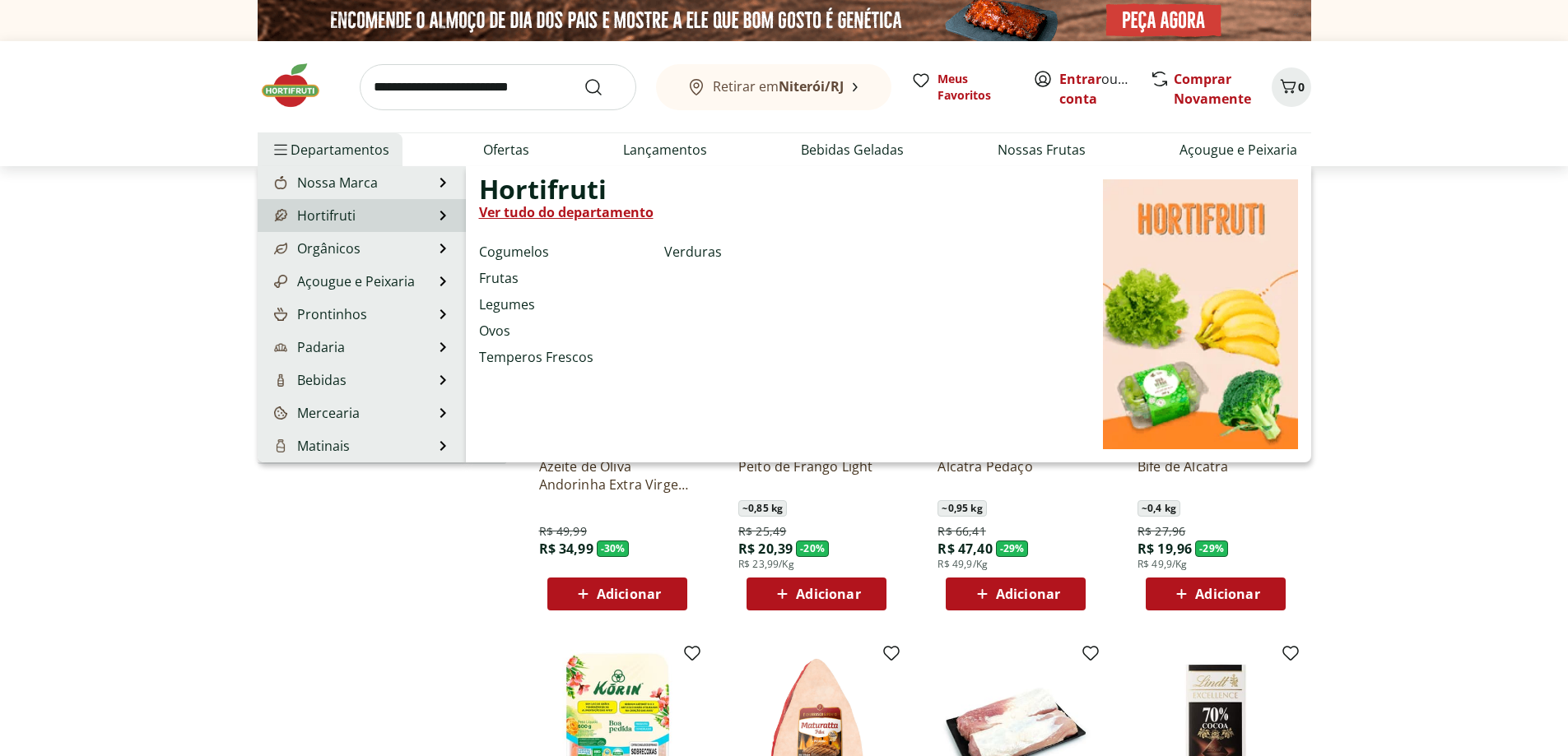 click at bounding box center (281, 216) 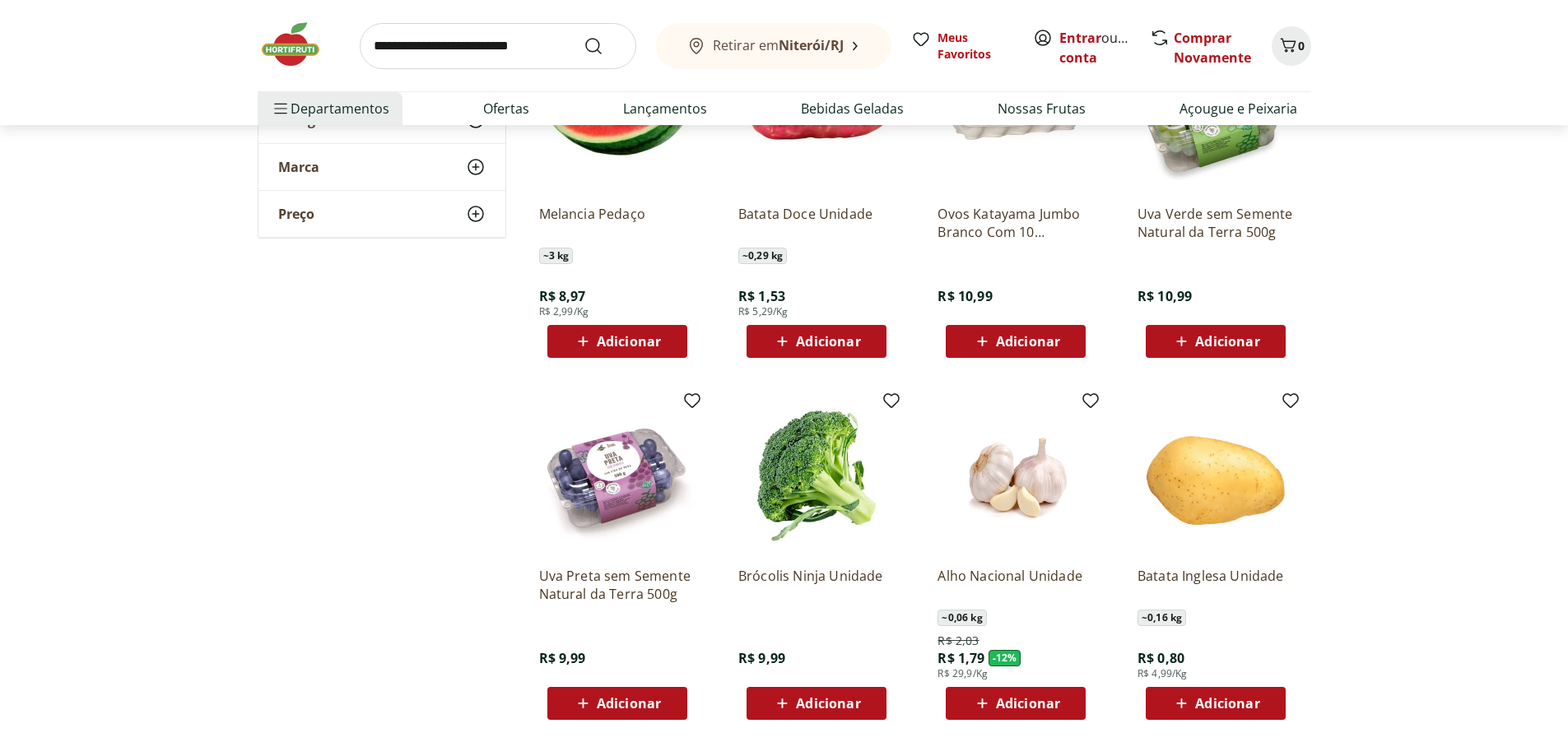 scroll, scrollTop: 905, scrollLeft: 0, axis: vertical 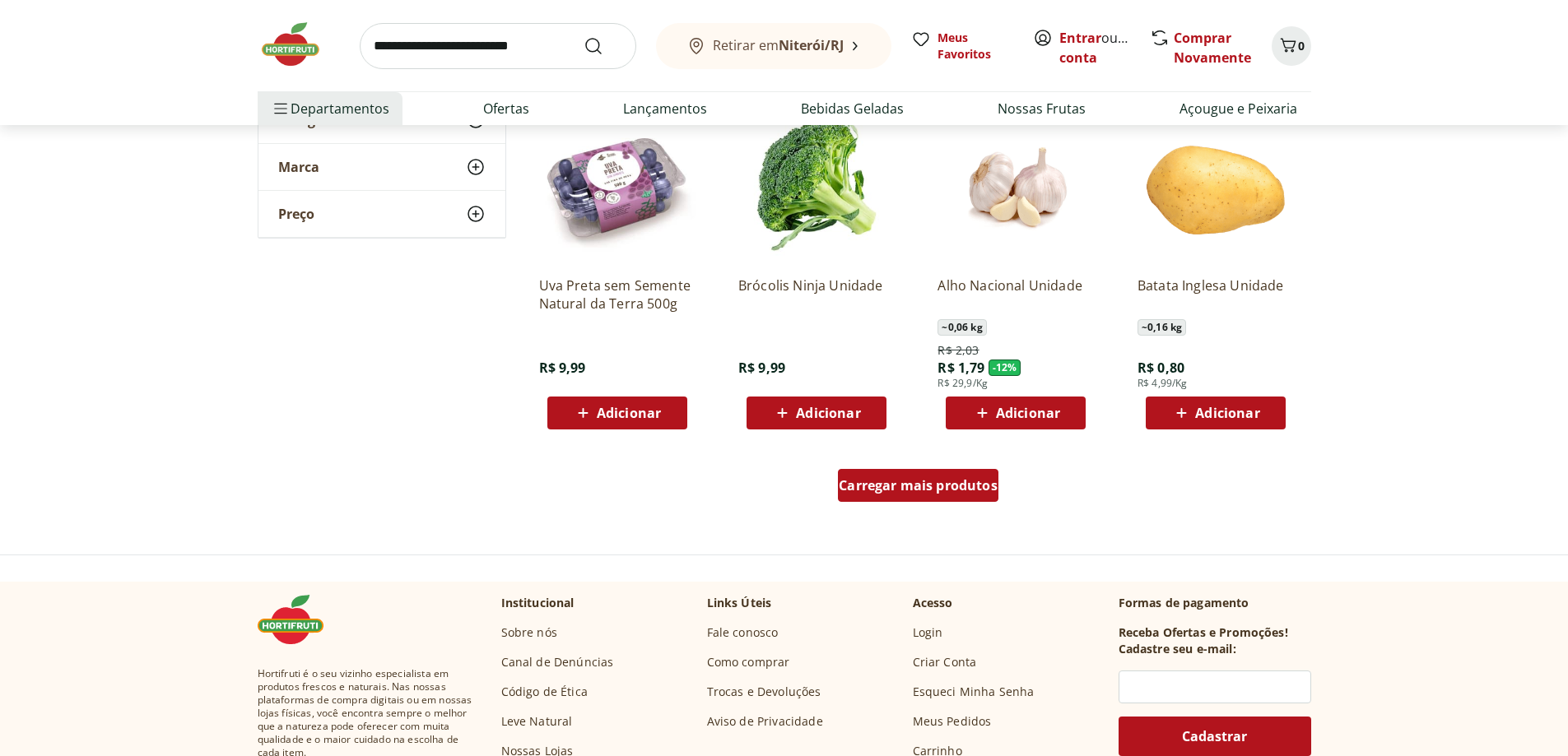 click on "Carregar mais produtos" at bounding box center [918, 485] 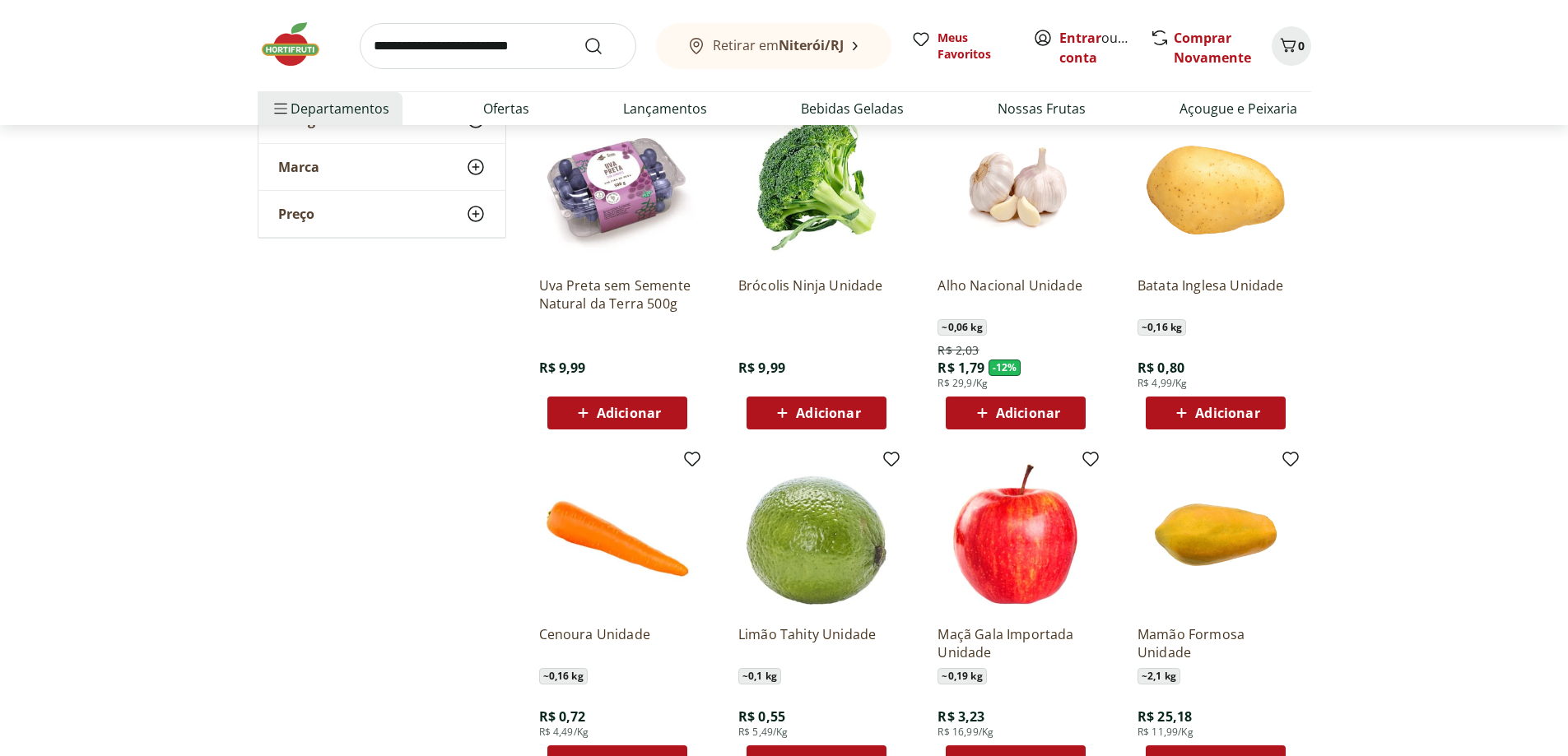 scroll, scrollTop: 1152, scrollLeft: 0, axis: vertical 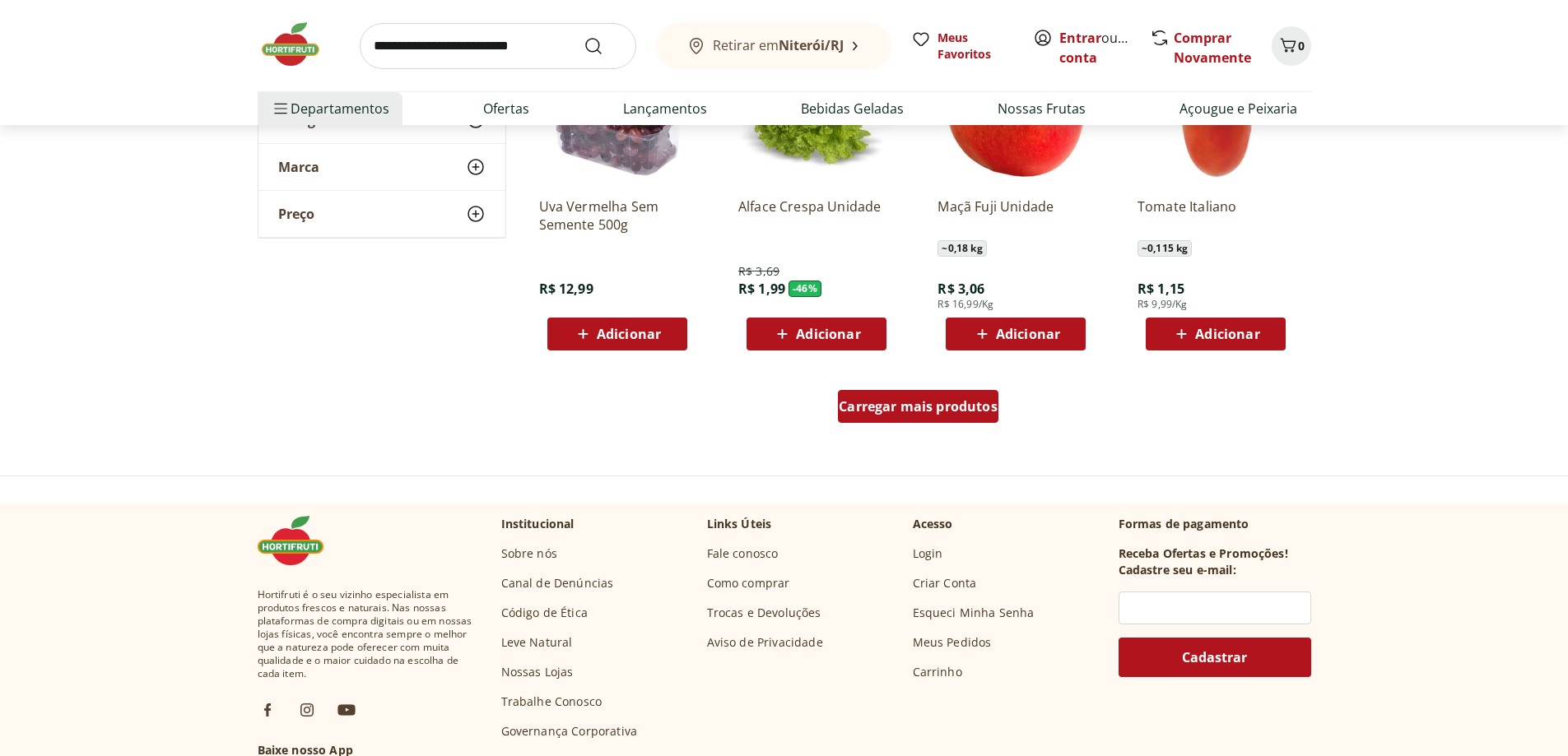 click on "Carregar mais produtos" at bounding box center (918, 406) 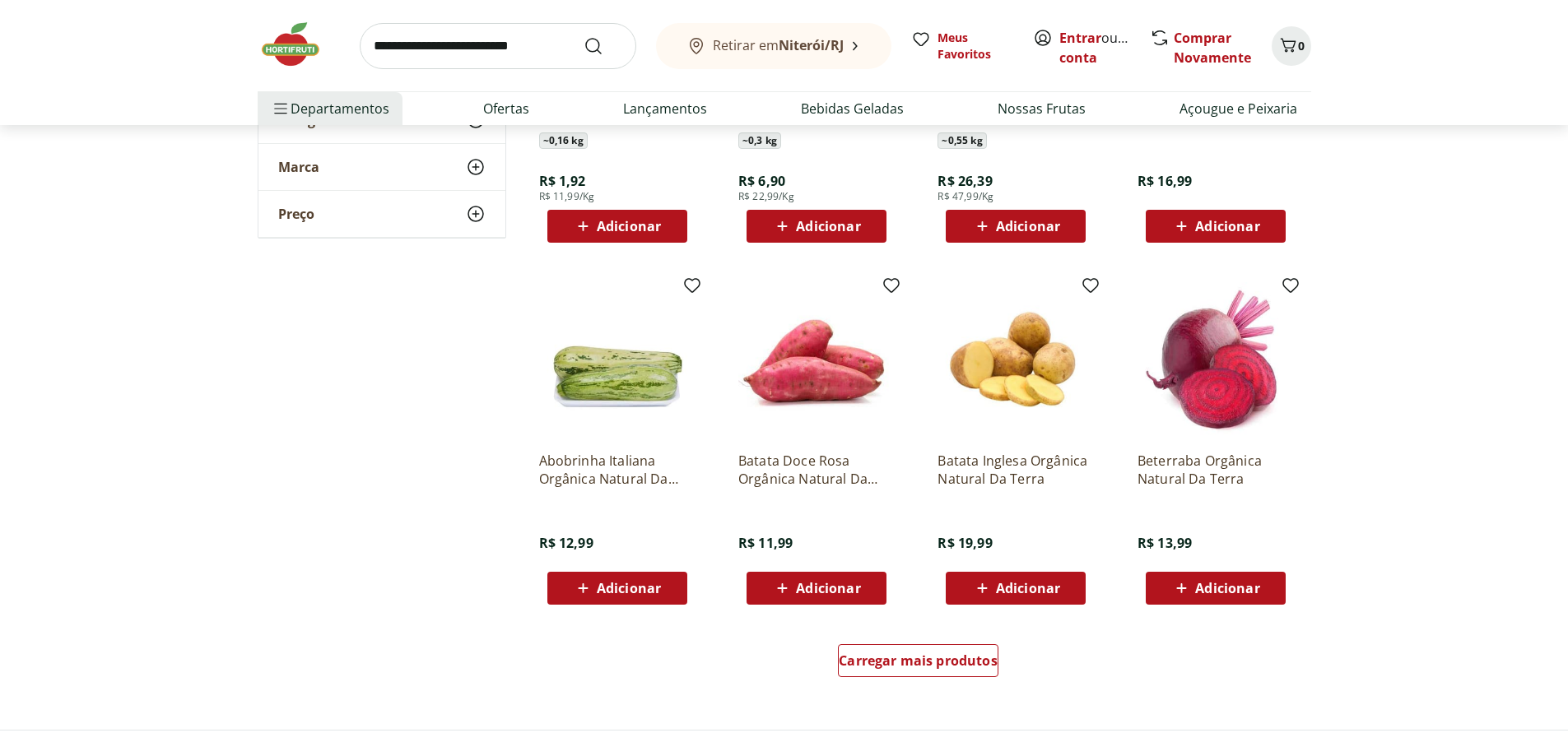 scroll, scrollTop: 3126, scrollLeft: 0, axis: vertical 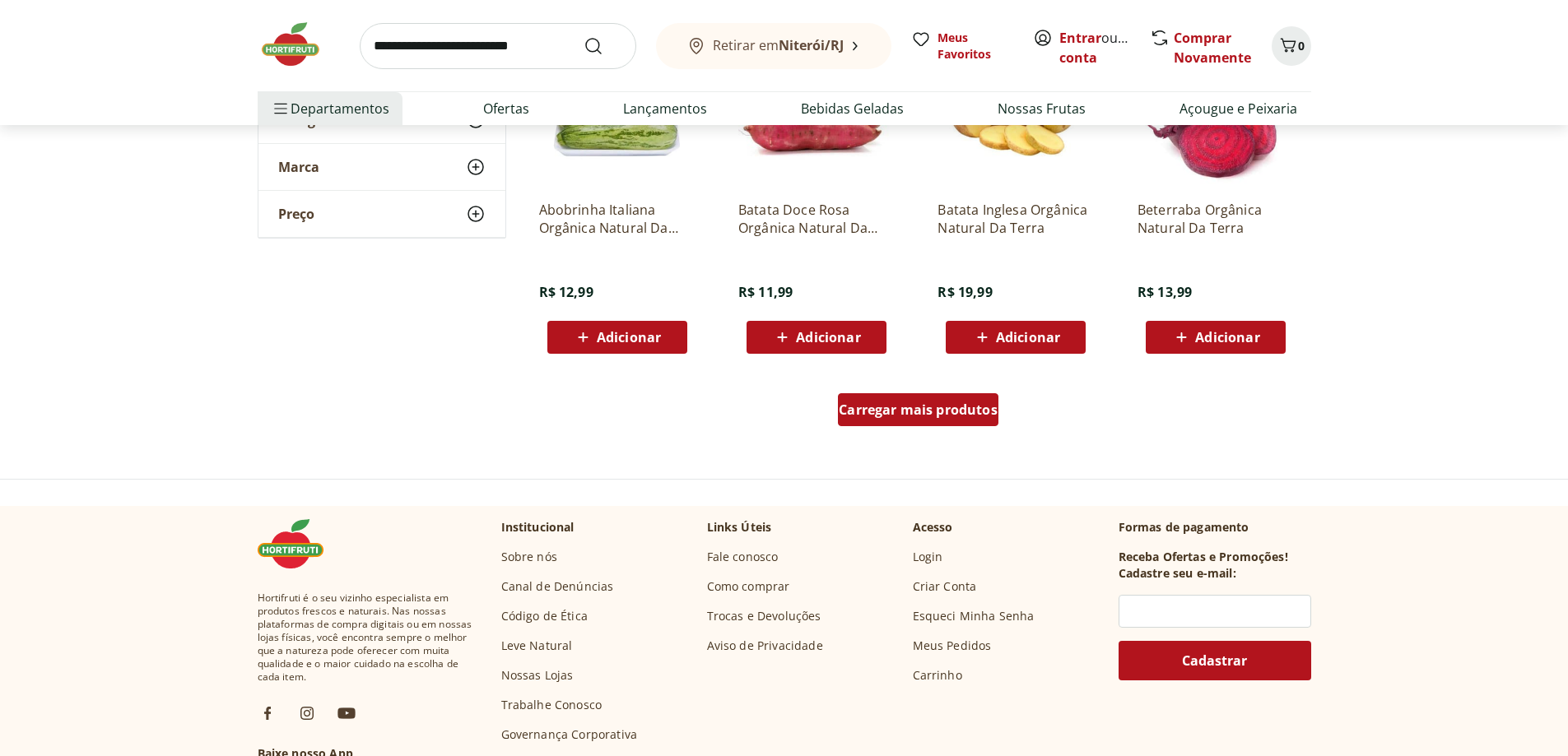 click on "Carregar mais produtos" at bounding box center [918, 410] 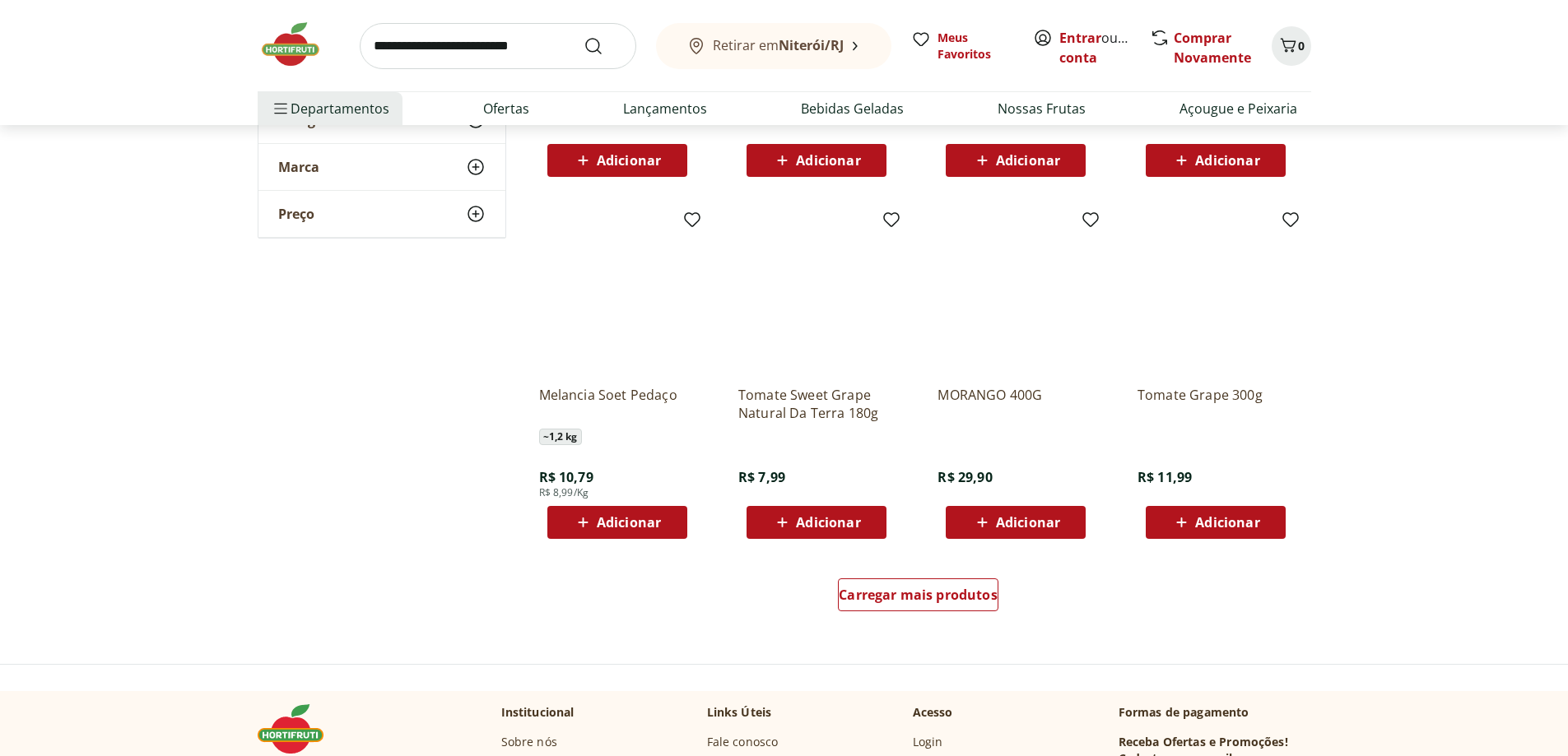 scroll, scrollTop: 4031, scrollLeft: 0, axis: vertical 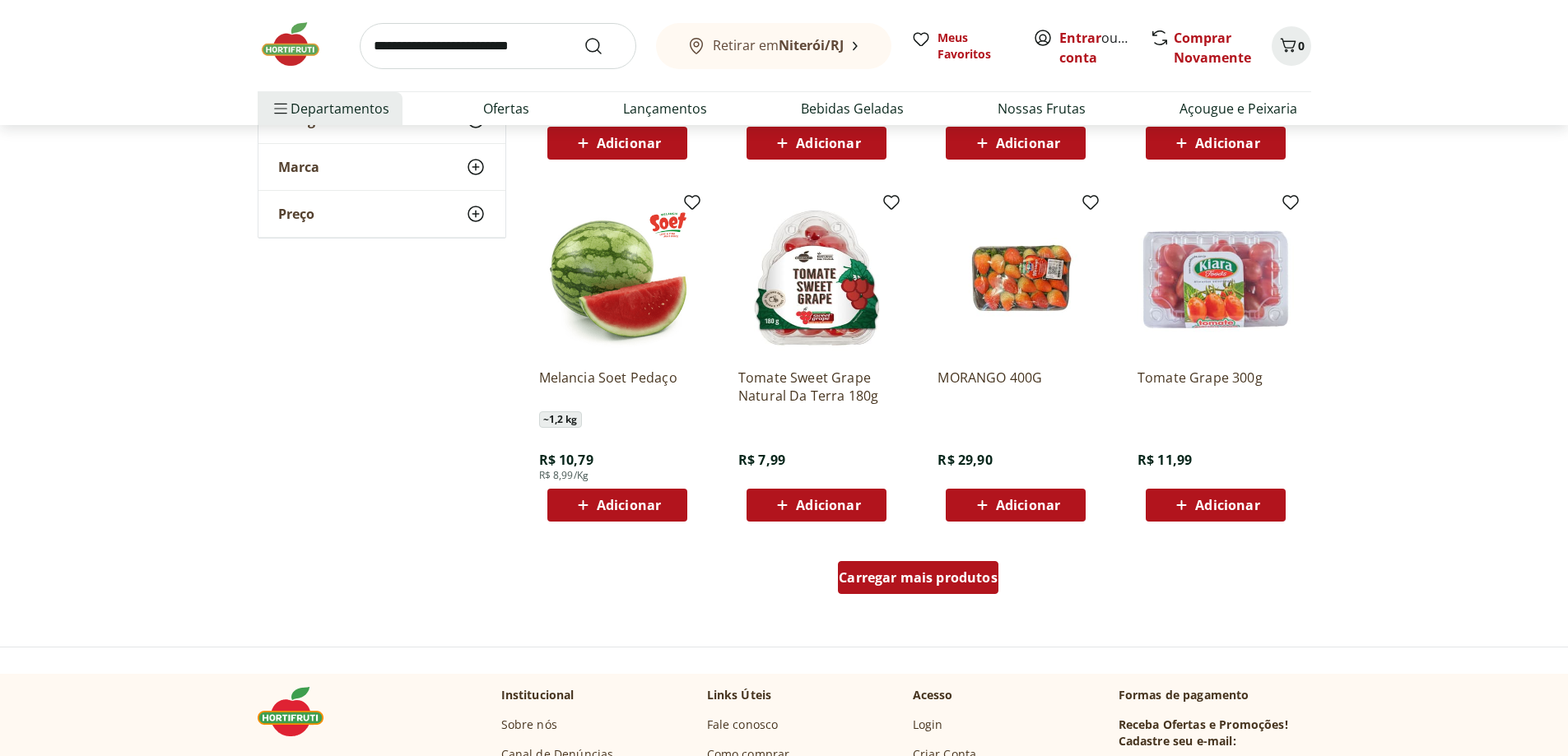 click on "Carregar mais produtos" at bounding box center [918, 577] 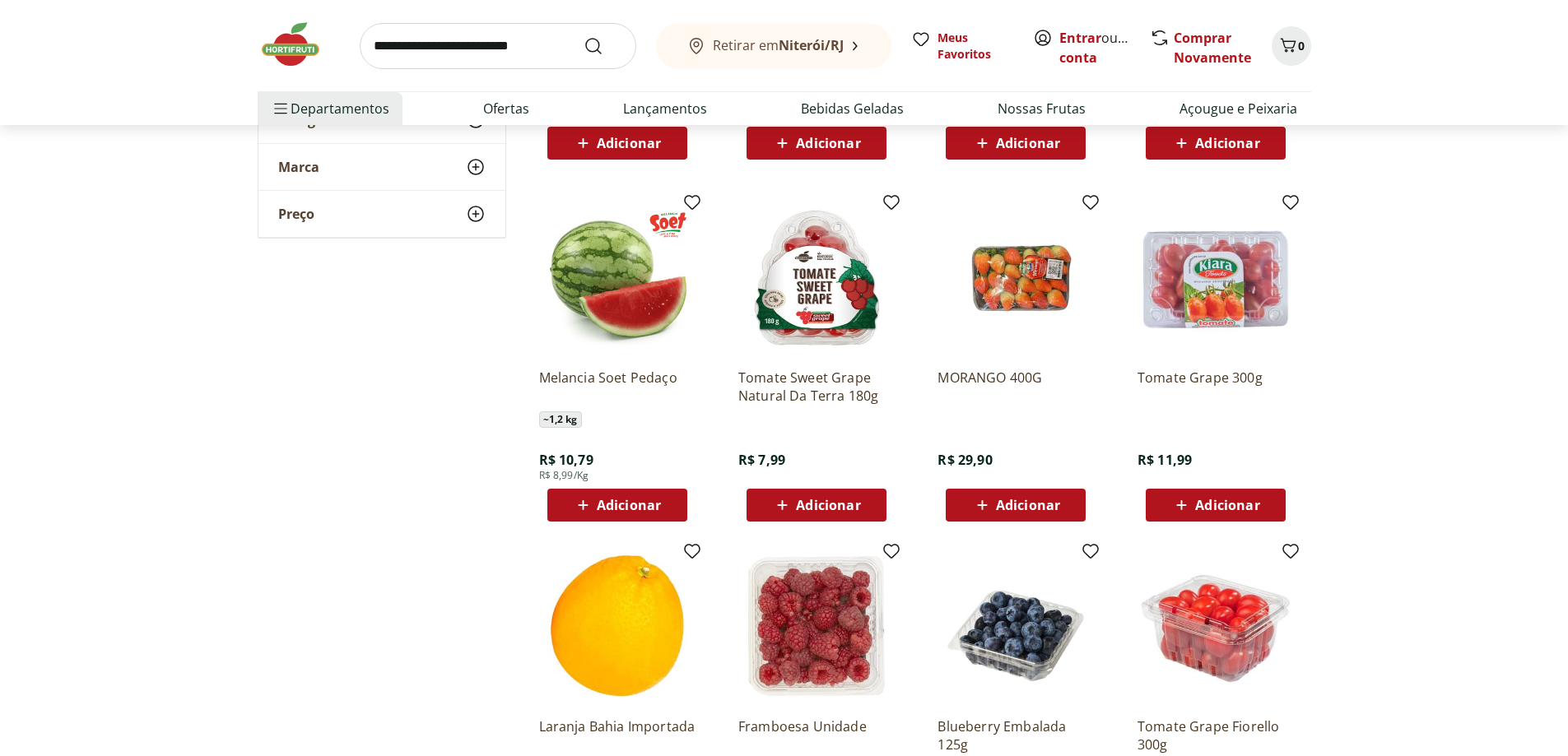scroll, scrollTop: 4442, scrollLeft: 0, axis: vertical 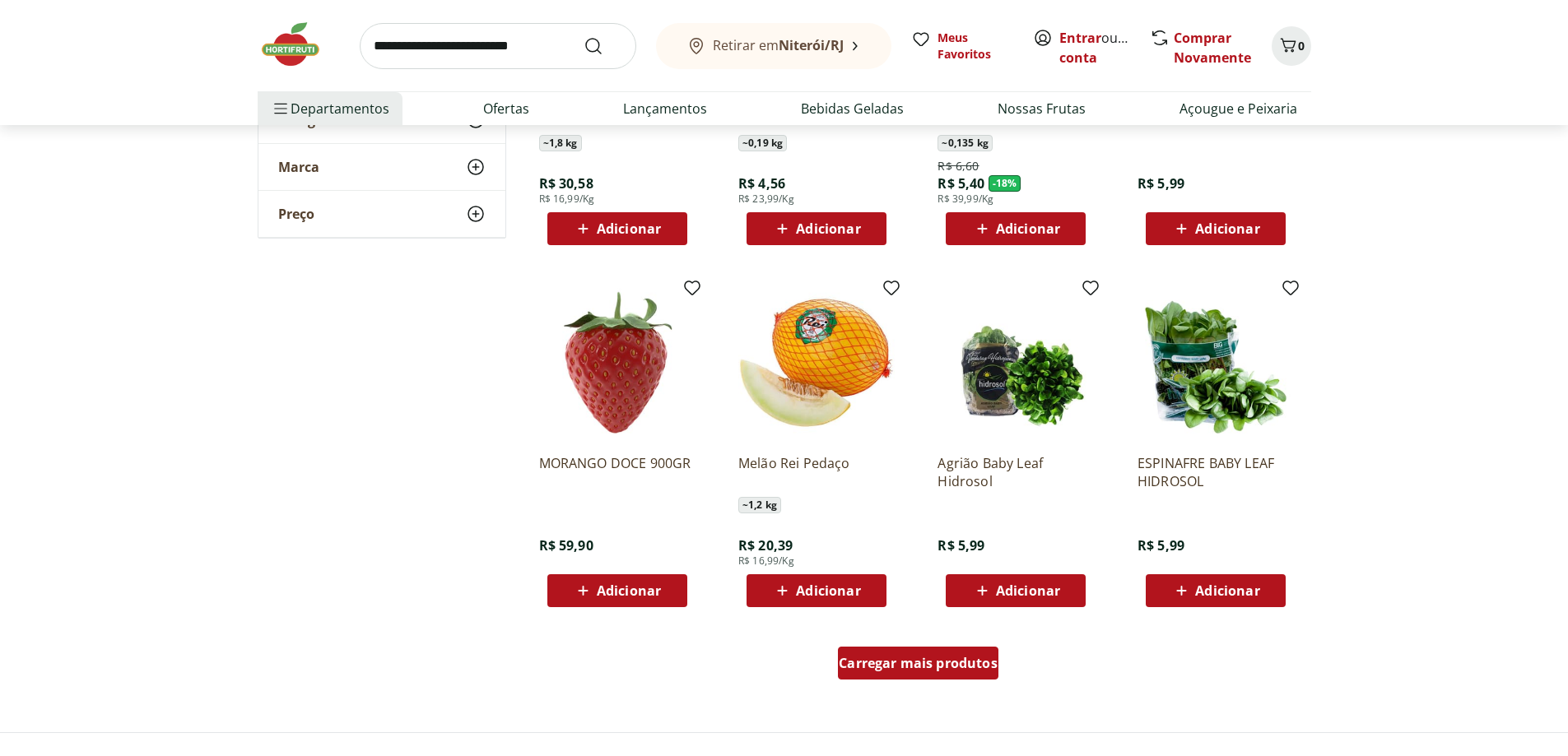 click on "Carregar mais produtos" at bounding box center (918, 663) 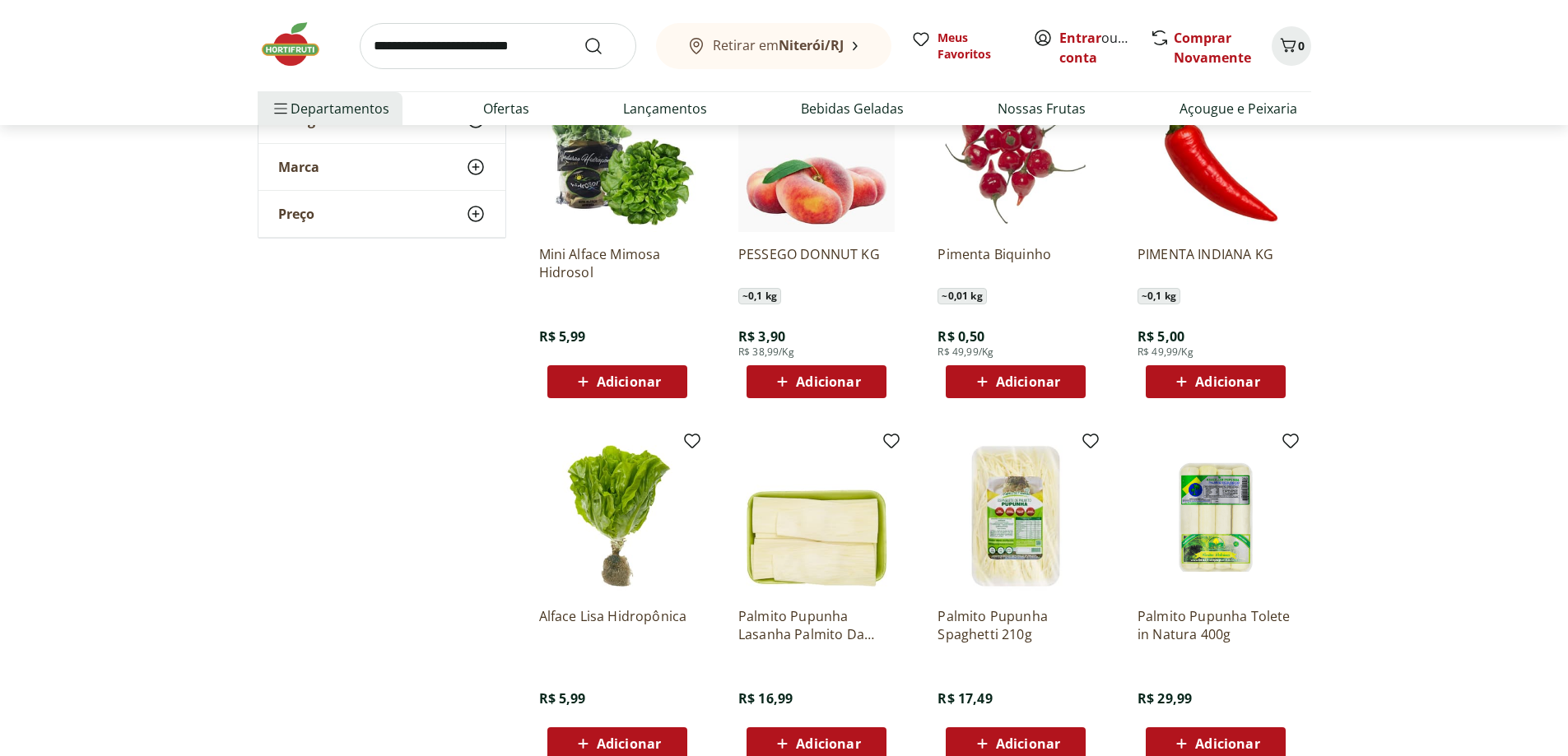 scroll, scrollTop: 6170, scrollLeft: 0, axis: vertical 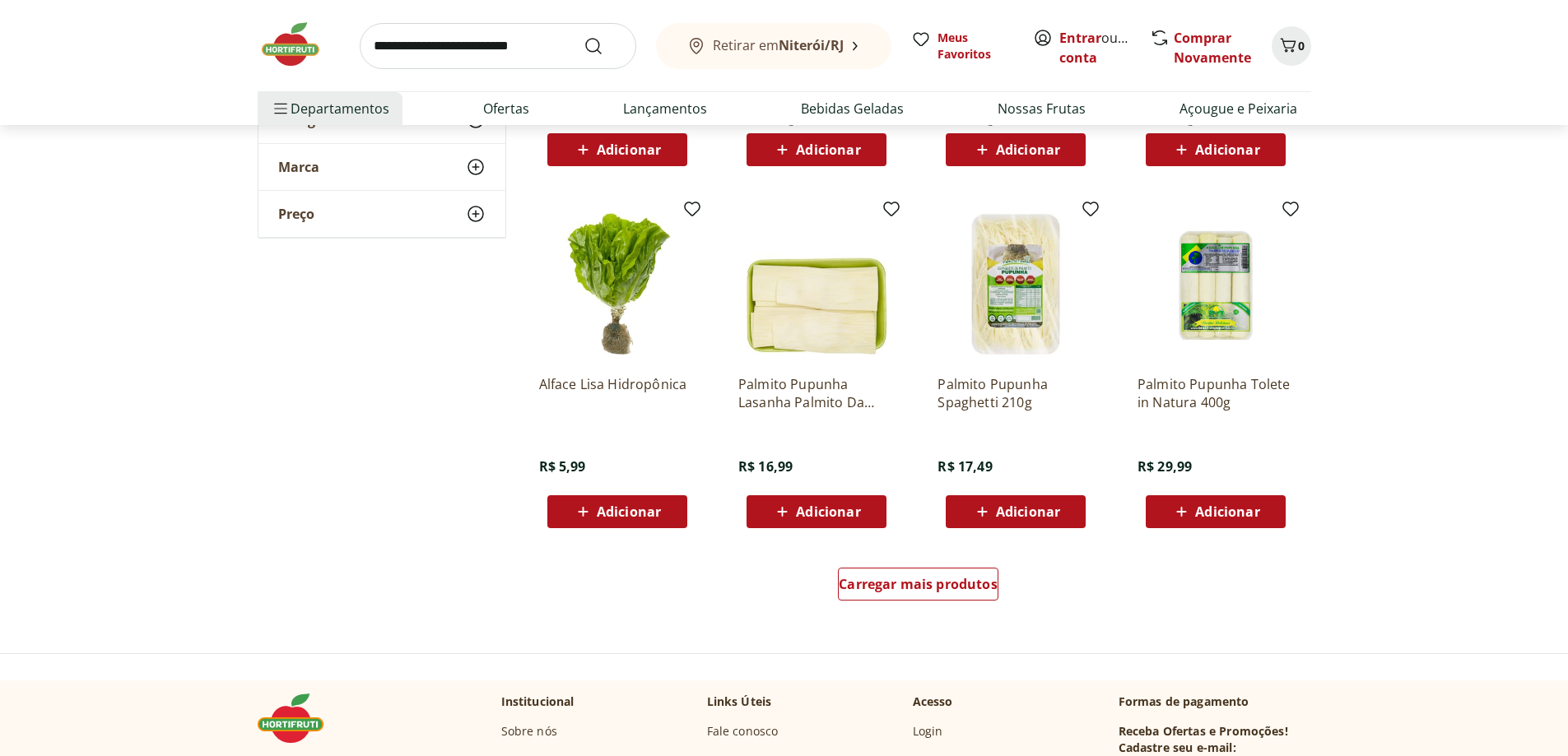 click on "Carregar mais produtos" at bounding box center [919, 587] 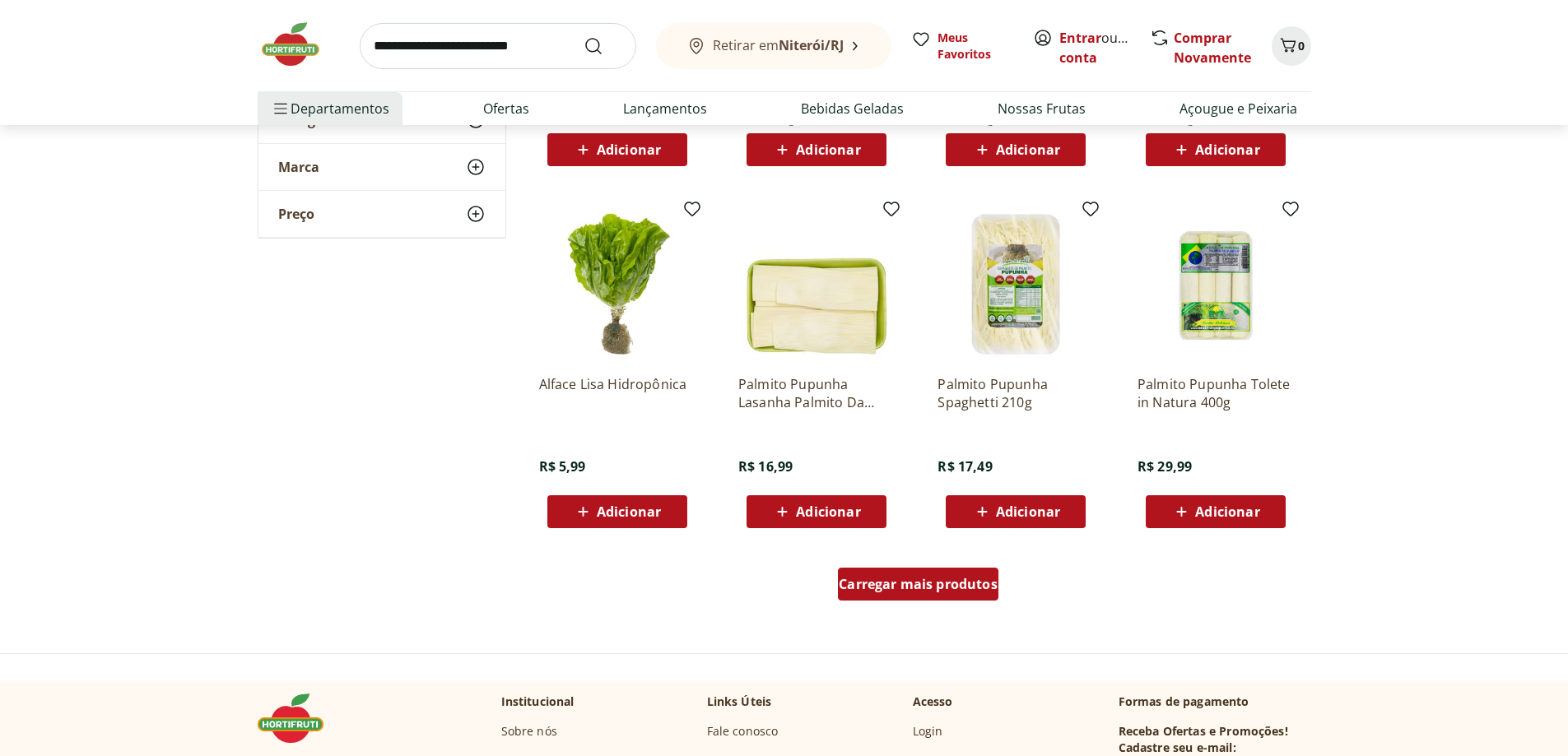 click on "Carregar mais produtos" at bounding box center [918, 584] 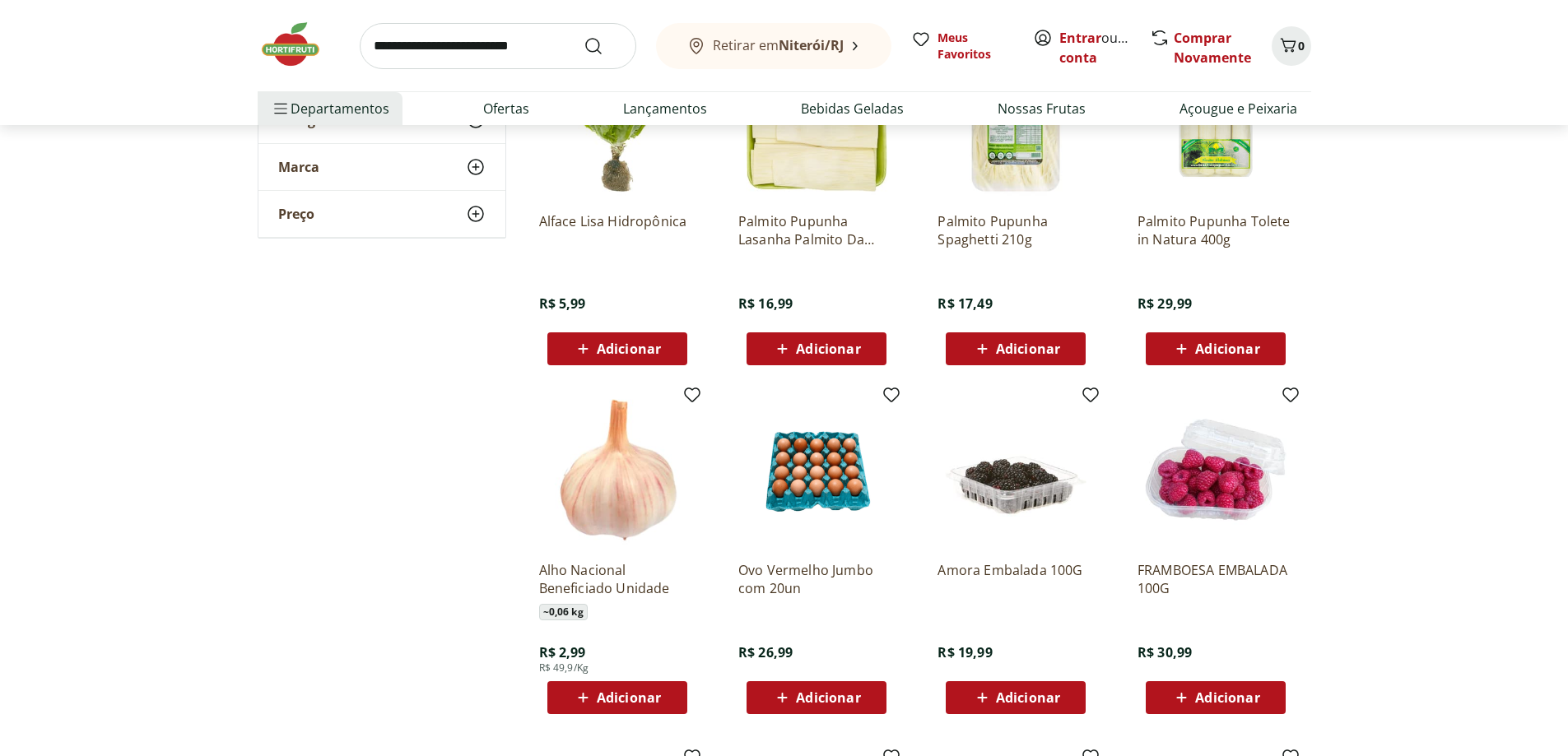 scroll, scrollTop: 6581, scrollLeft: 0, axis: vertical 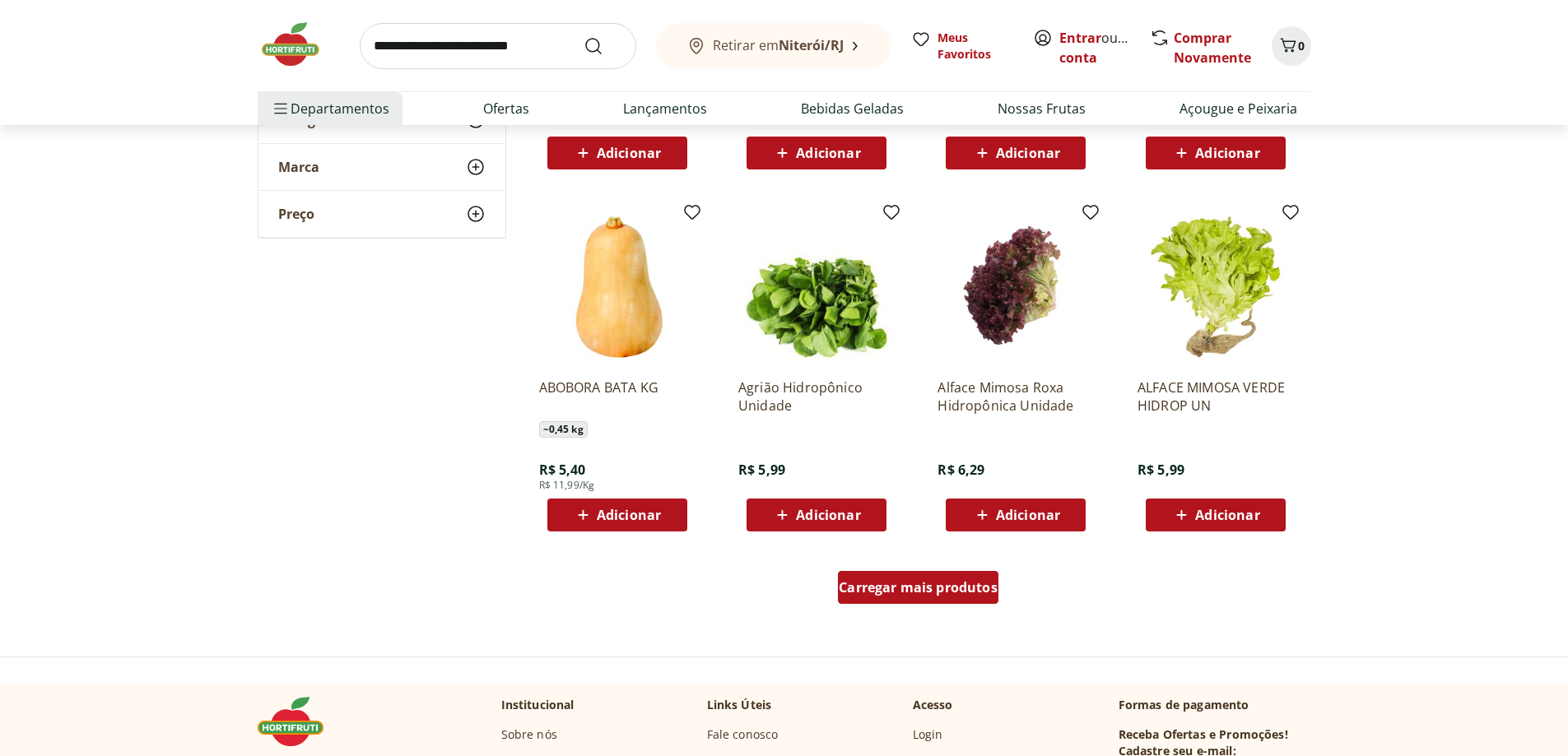 click on "Carregar mais produtos" at bounding box center [918, 587] 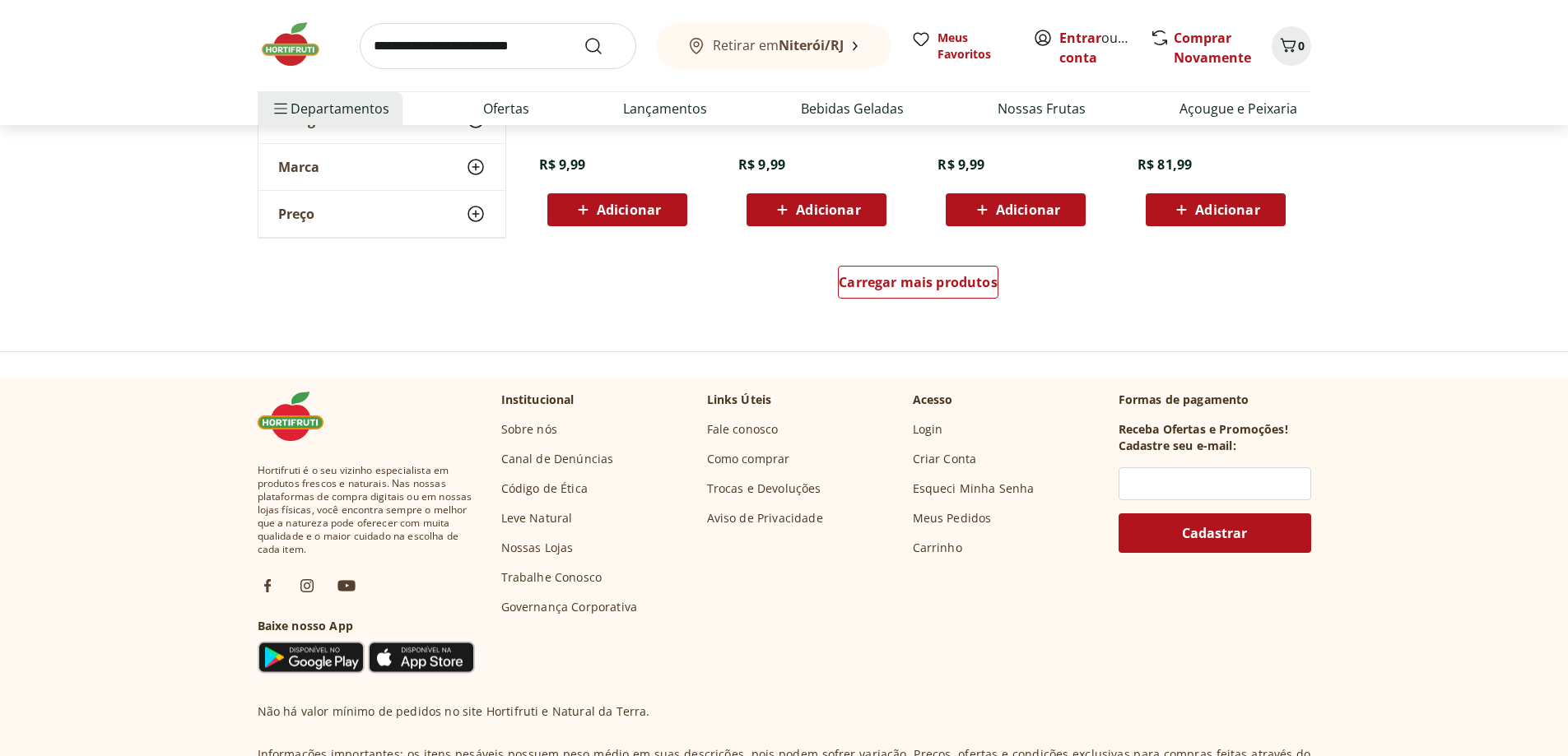 scroll, scrollTop: 8720, scrollLeft: 0, axis: vertical 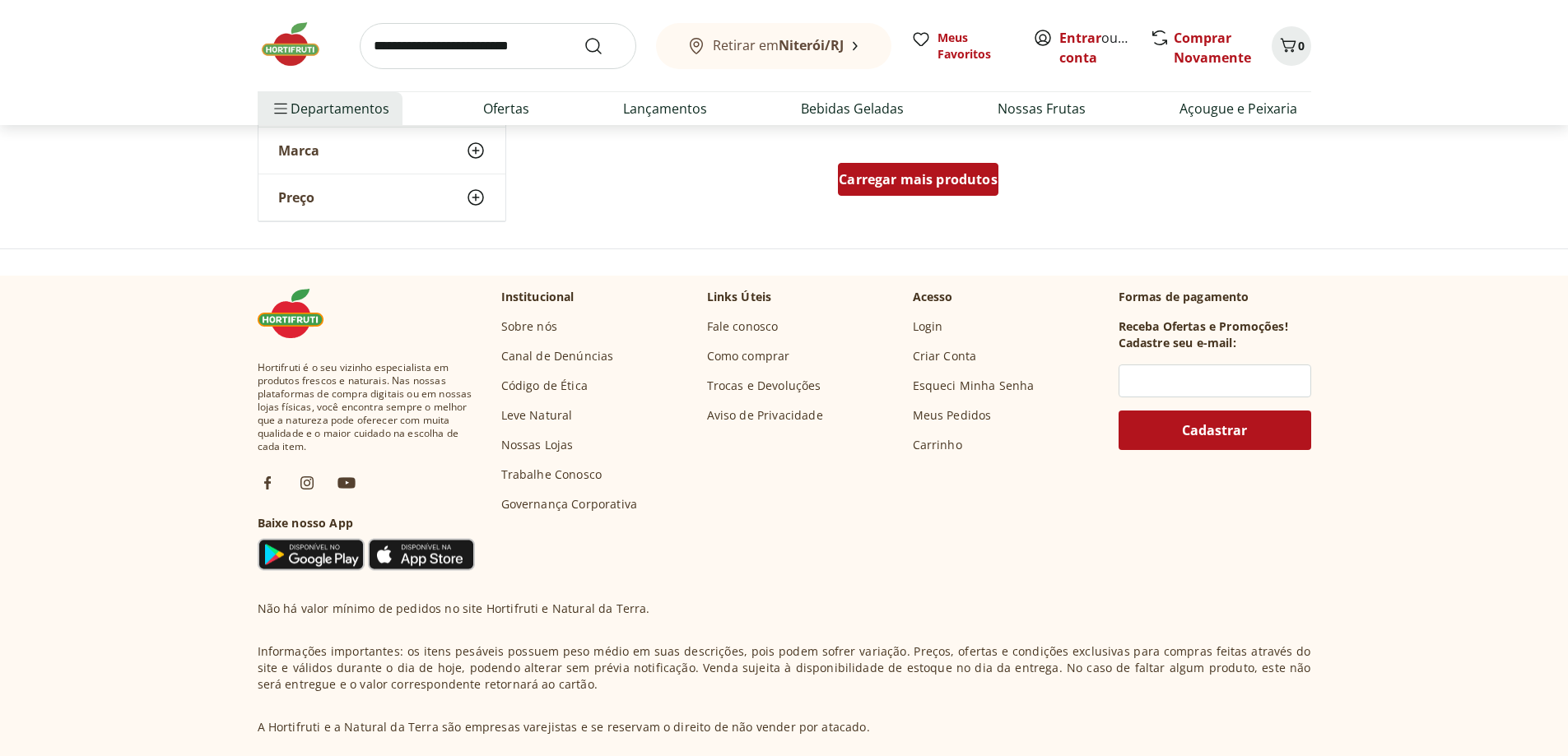 click on "Carregar mais produtos" at bounding box center (918, 179) 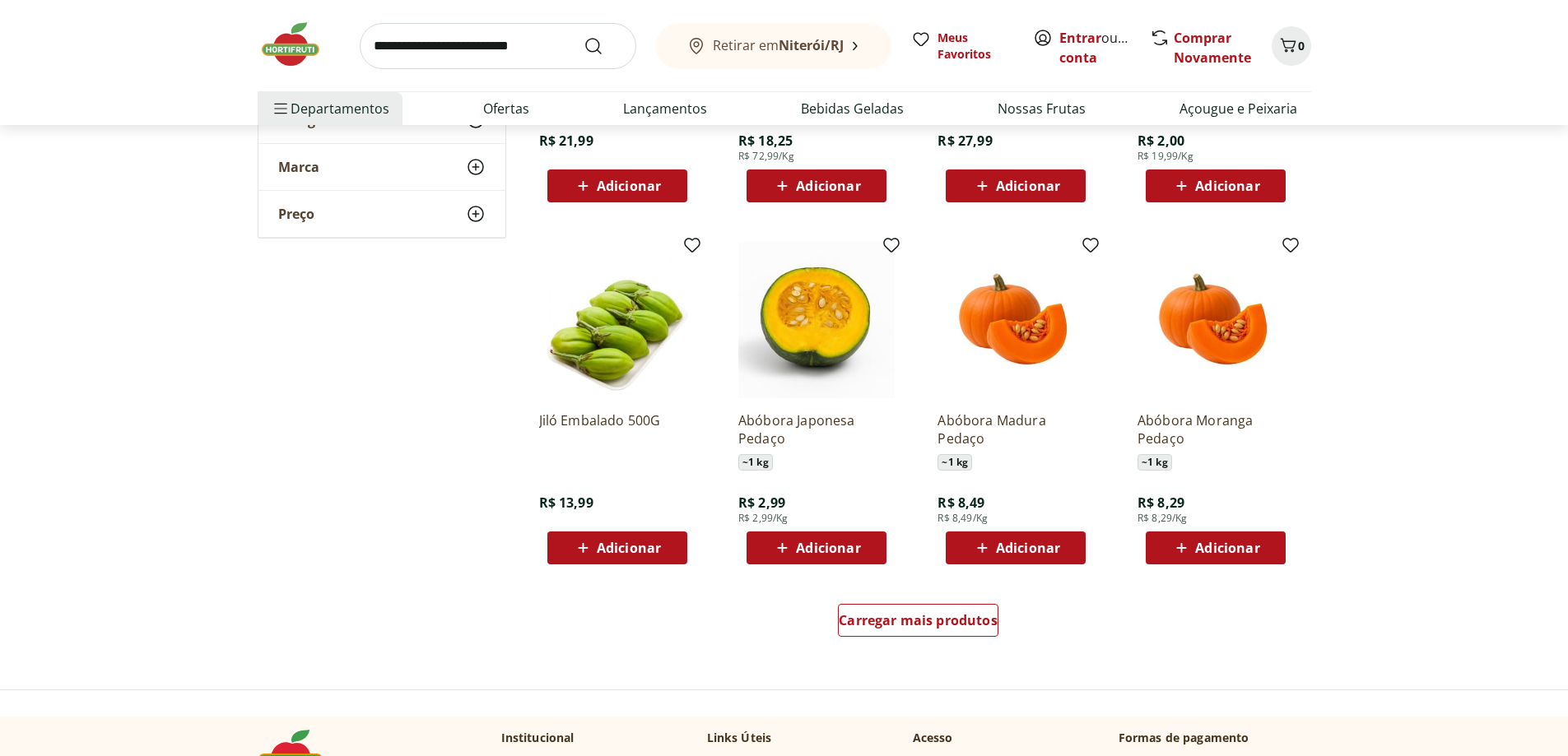 scroll, scrollTop: 9213, scrollLeft: 0, axis: vertical 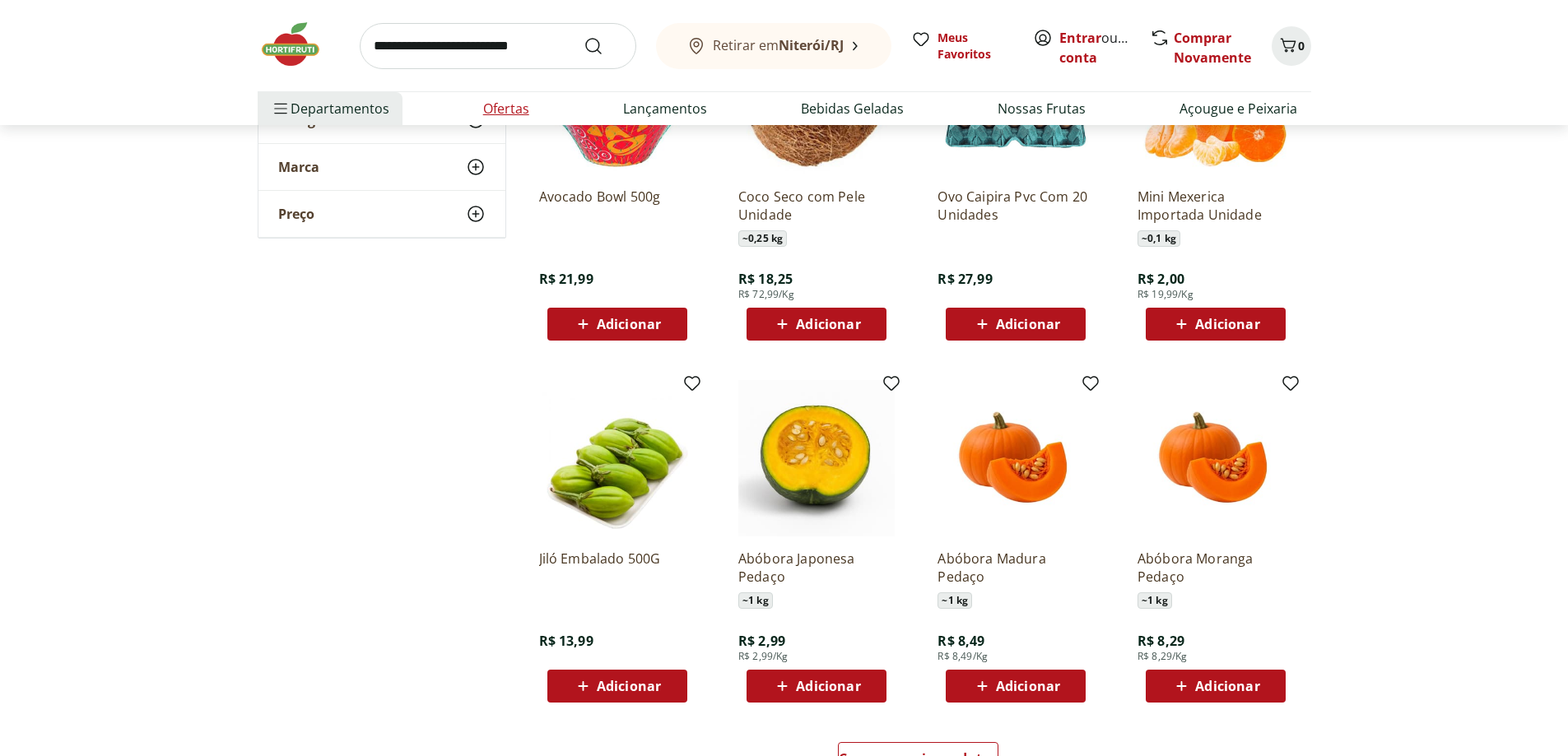 click on "Ofertas" at bounding box center (506, 109) 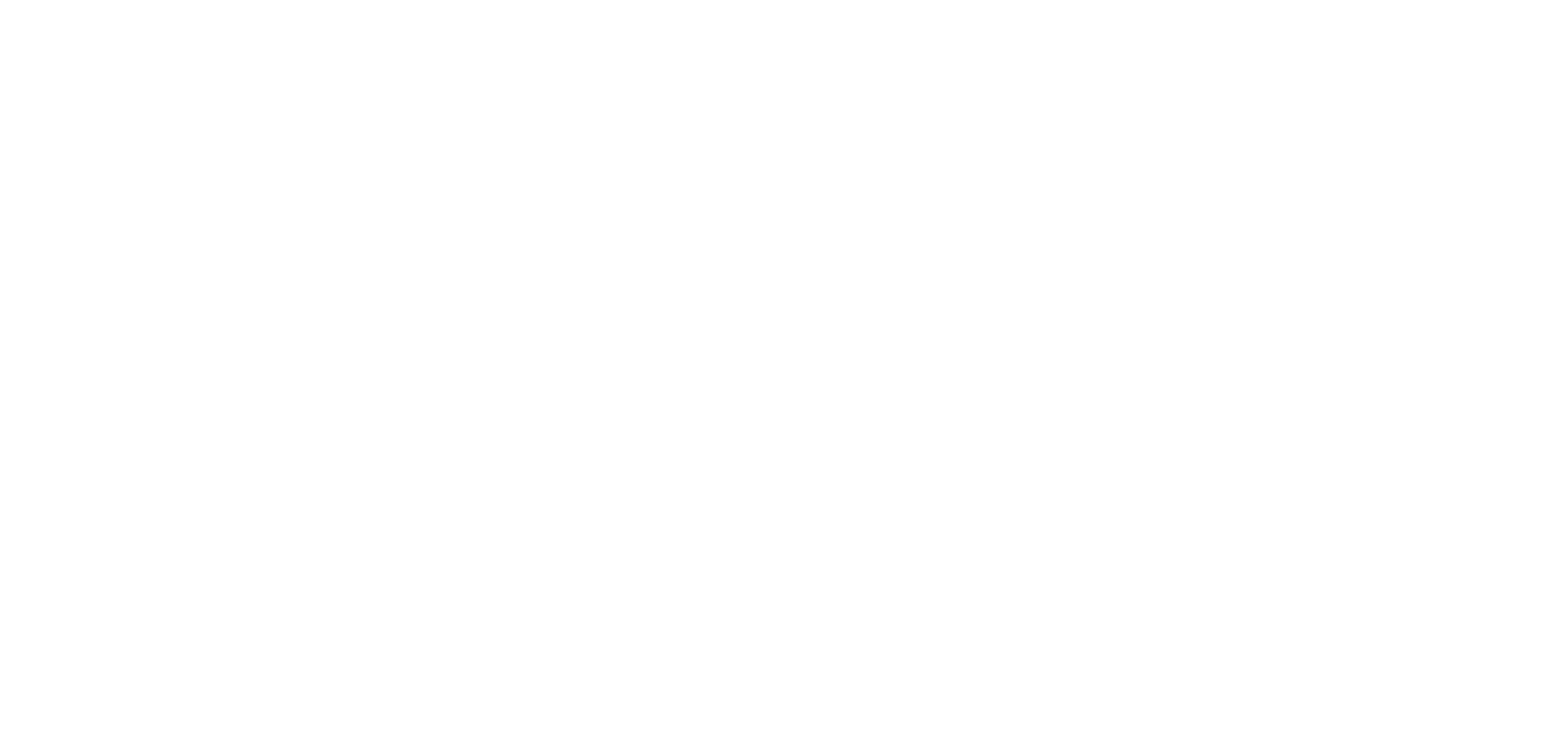 scroll, scrollTop: 0, scrollLeft: 0, axis: both 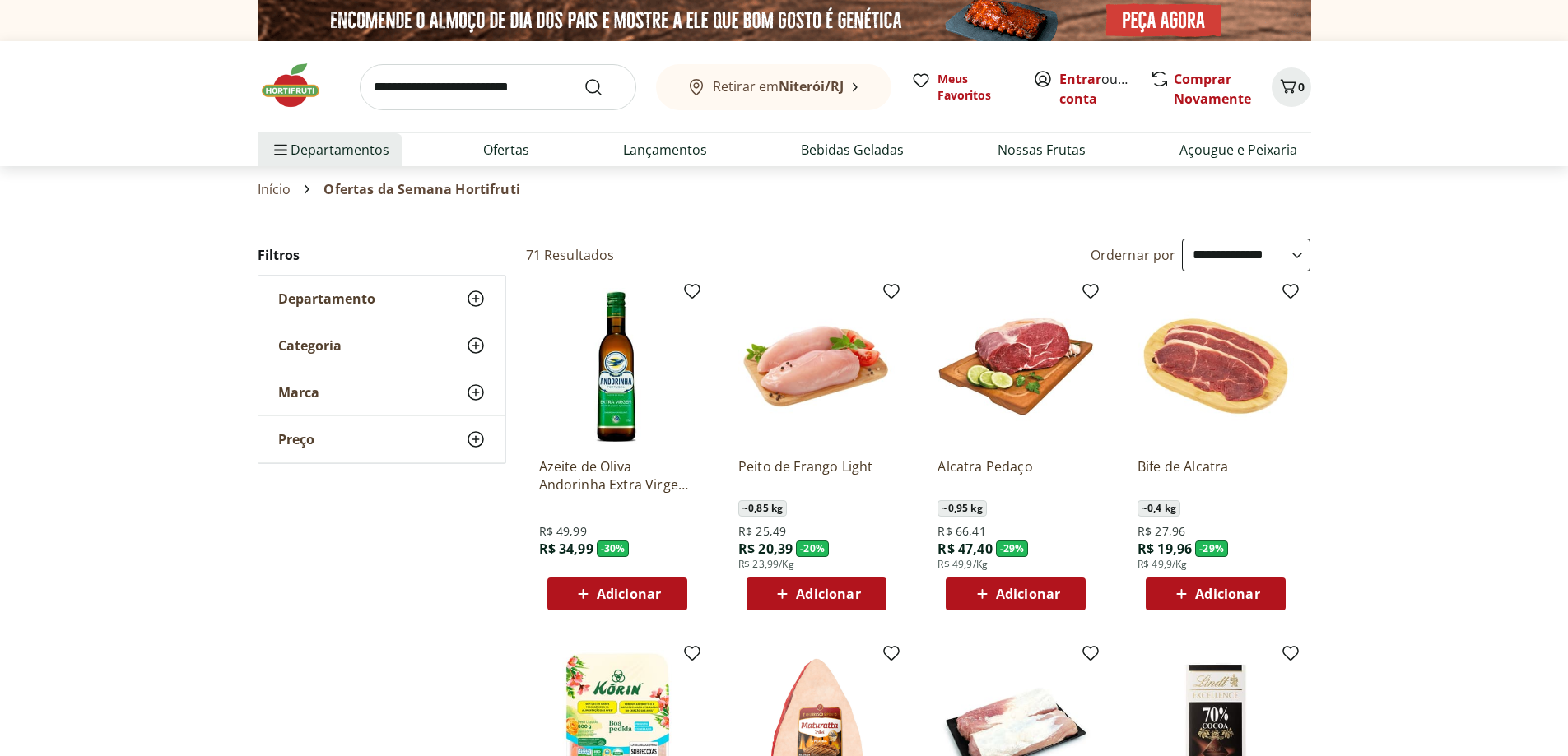 click on "Retirar em [CITY]/[STATE]" at bounding box center [778, 86] 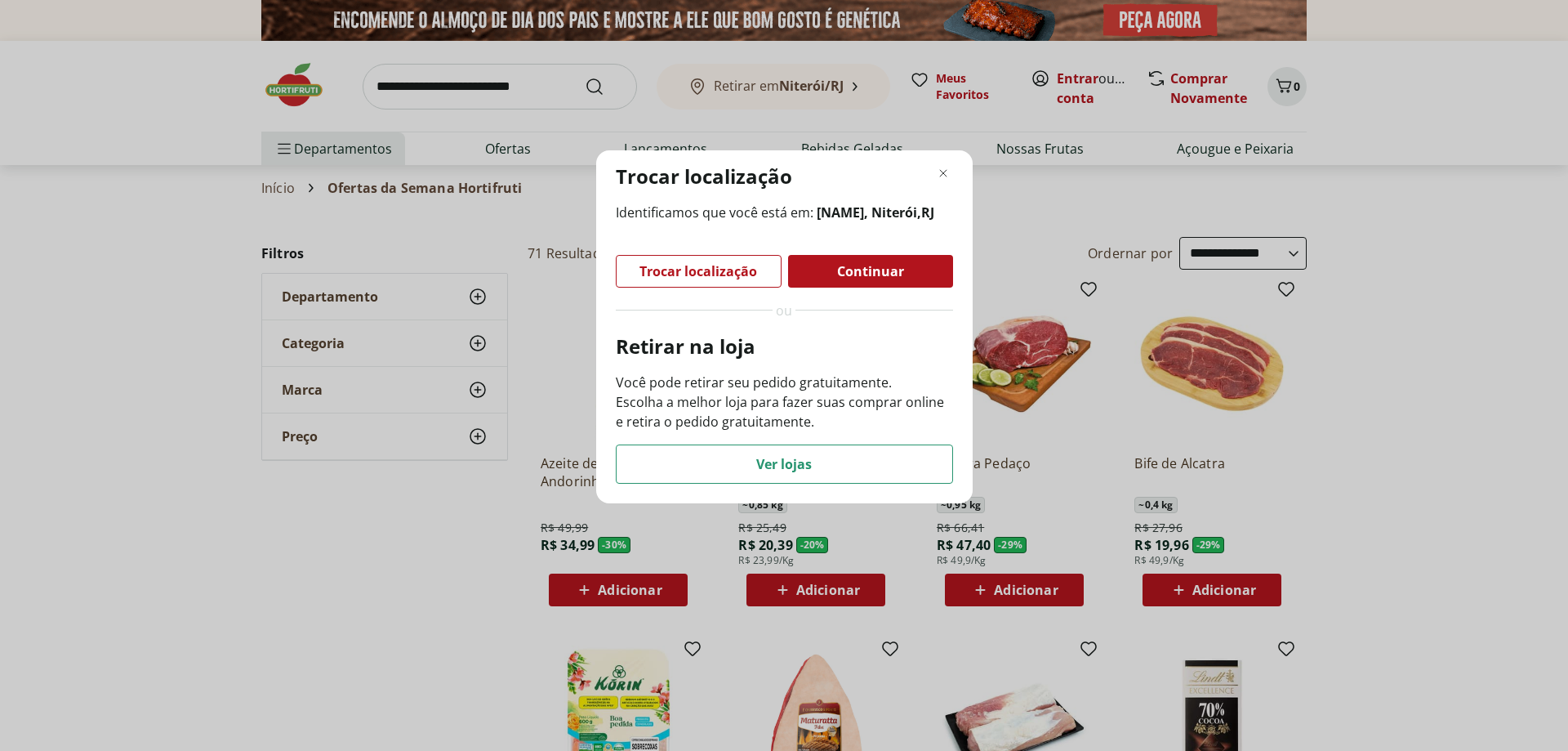 click on "Continuar" at bounding box center (871, 271) 